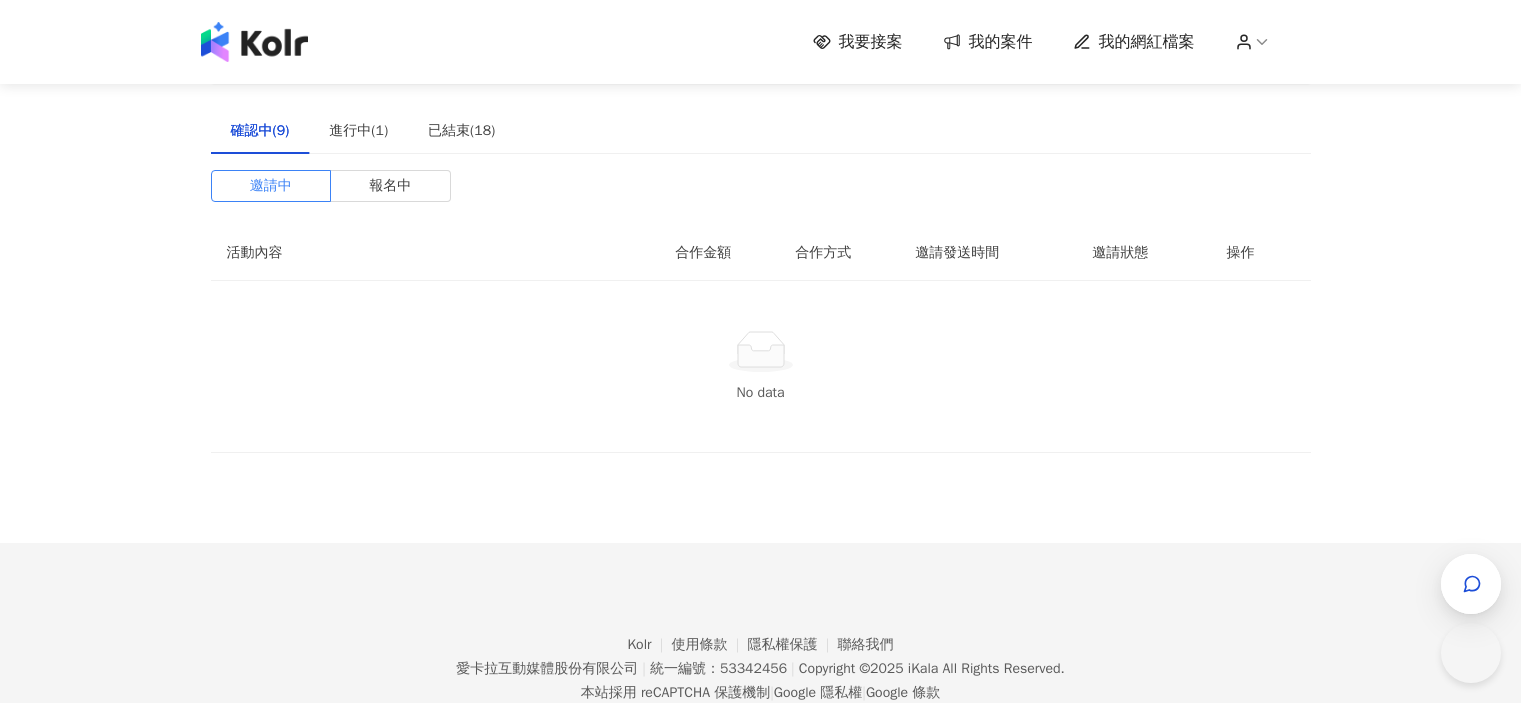 scroll, scrollTop: 0, scrollLeft: 0, axis: both 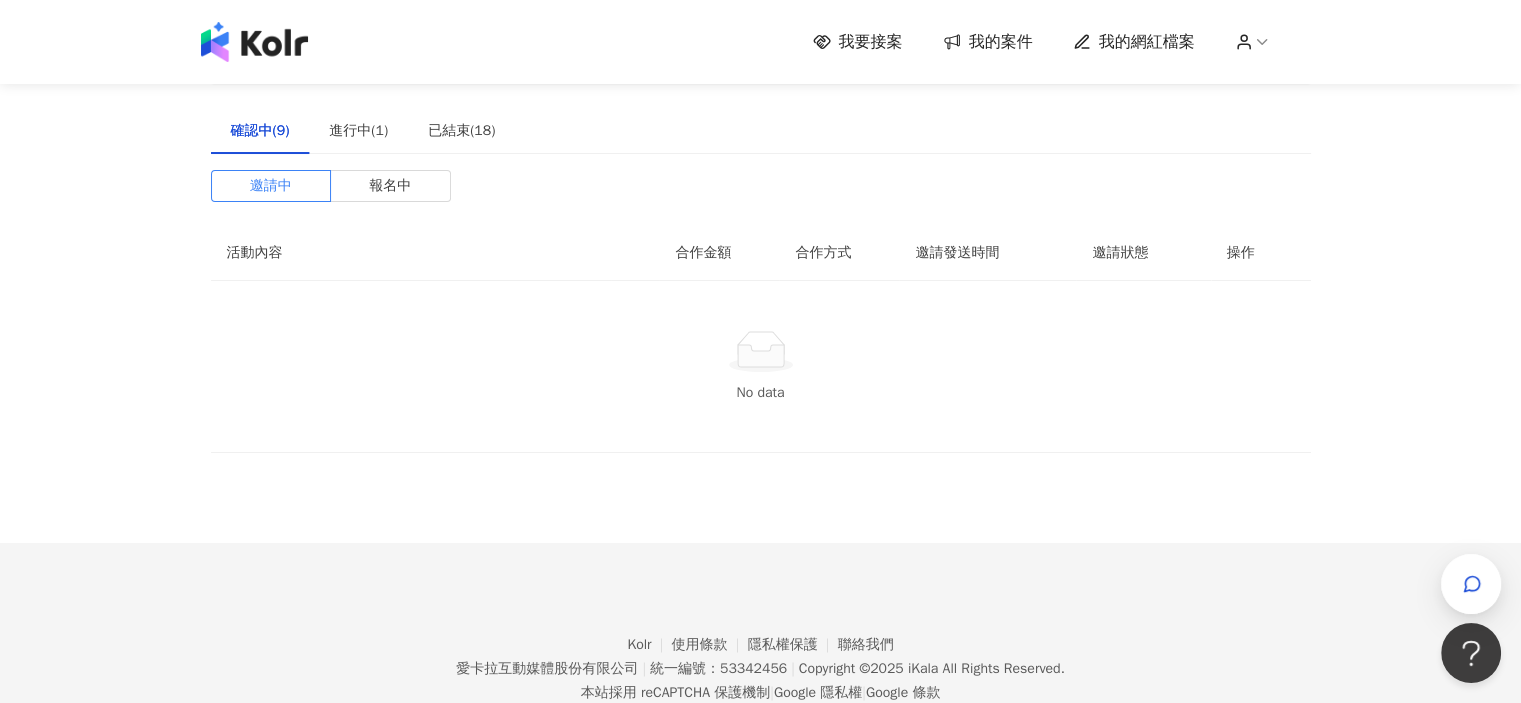 click at bounding box center [254, 42] 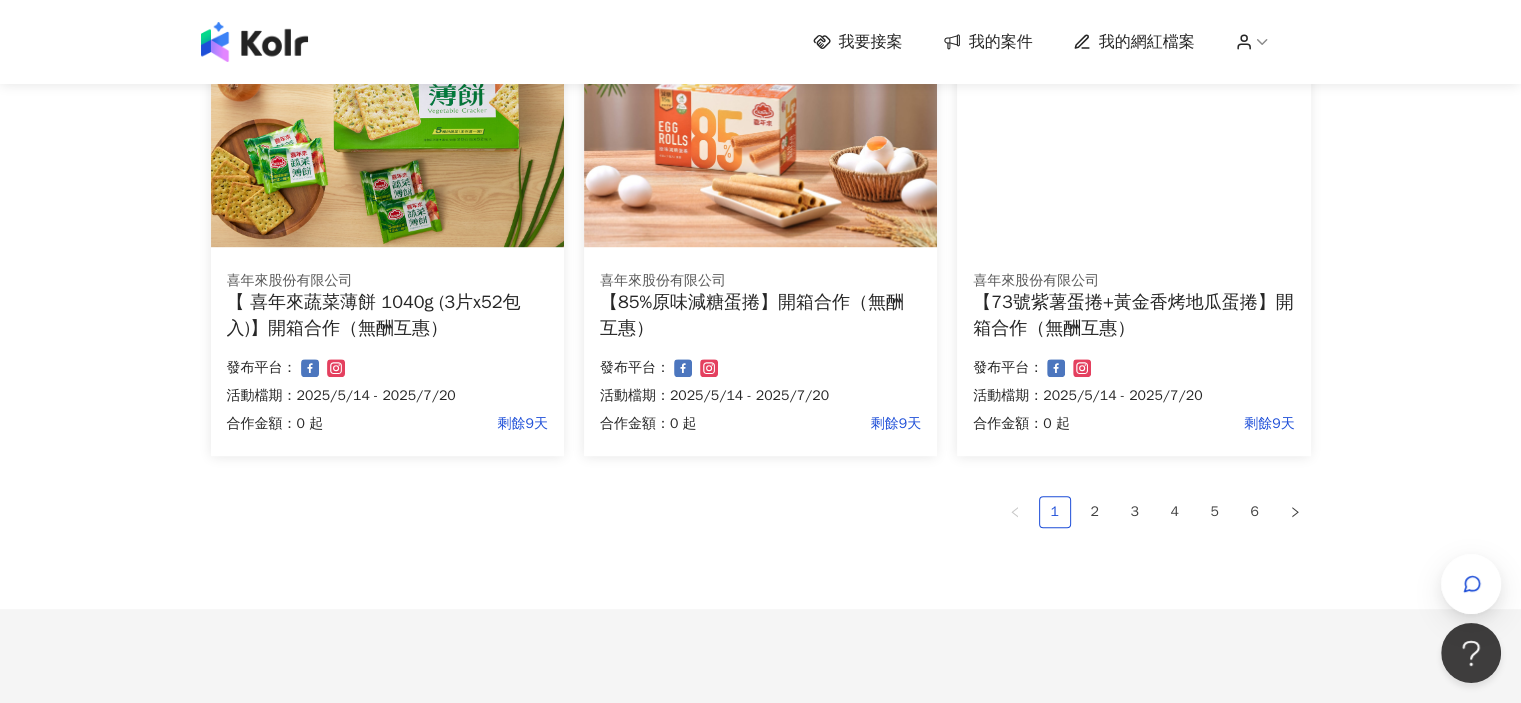 scroll, scrollTop: 1400, scrollLeft: 0, axis: vertical 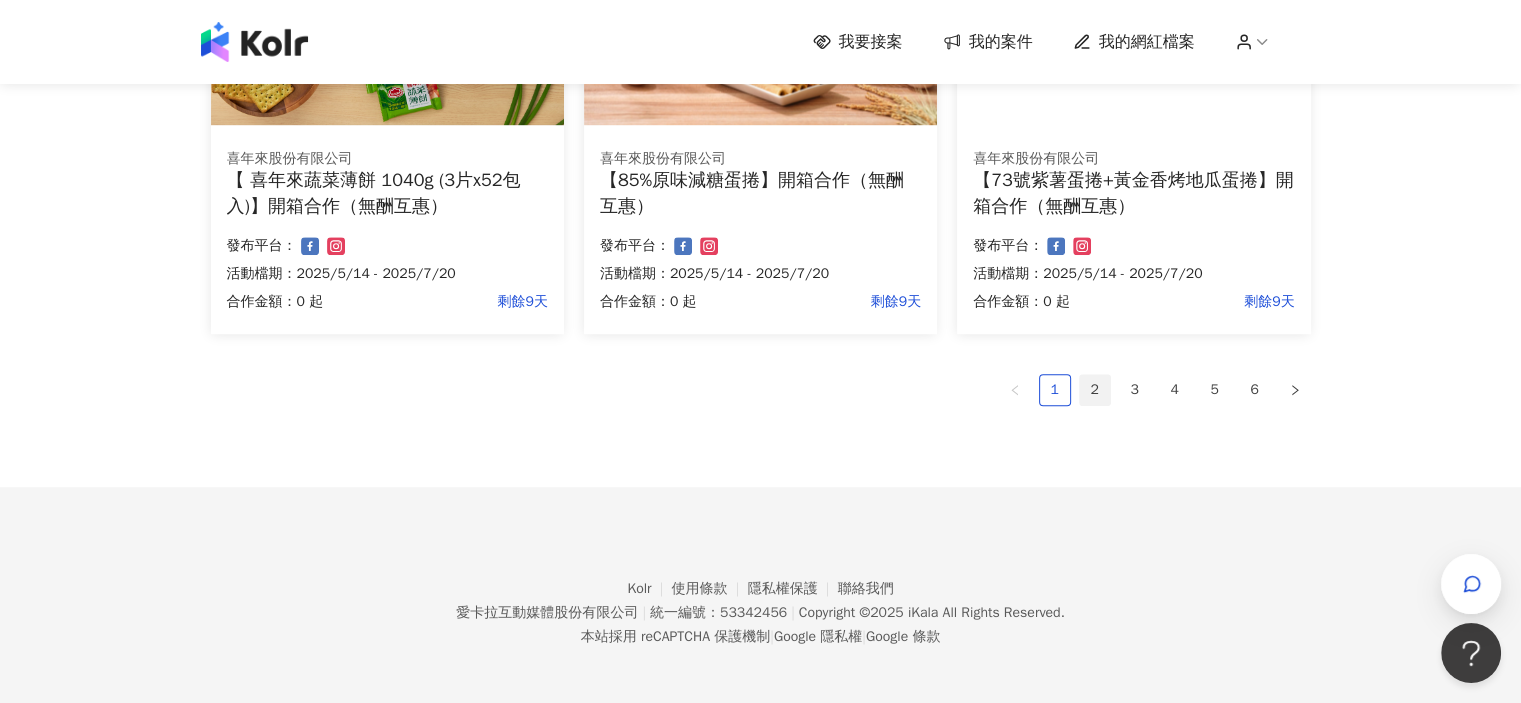 click on "2" at bounding box center (1095, 390) 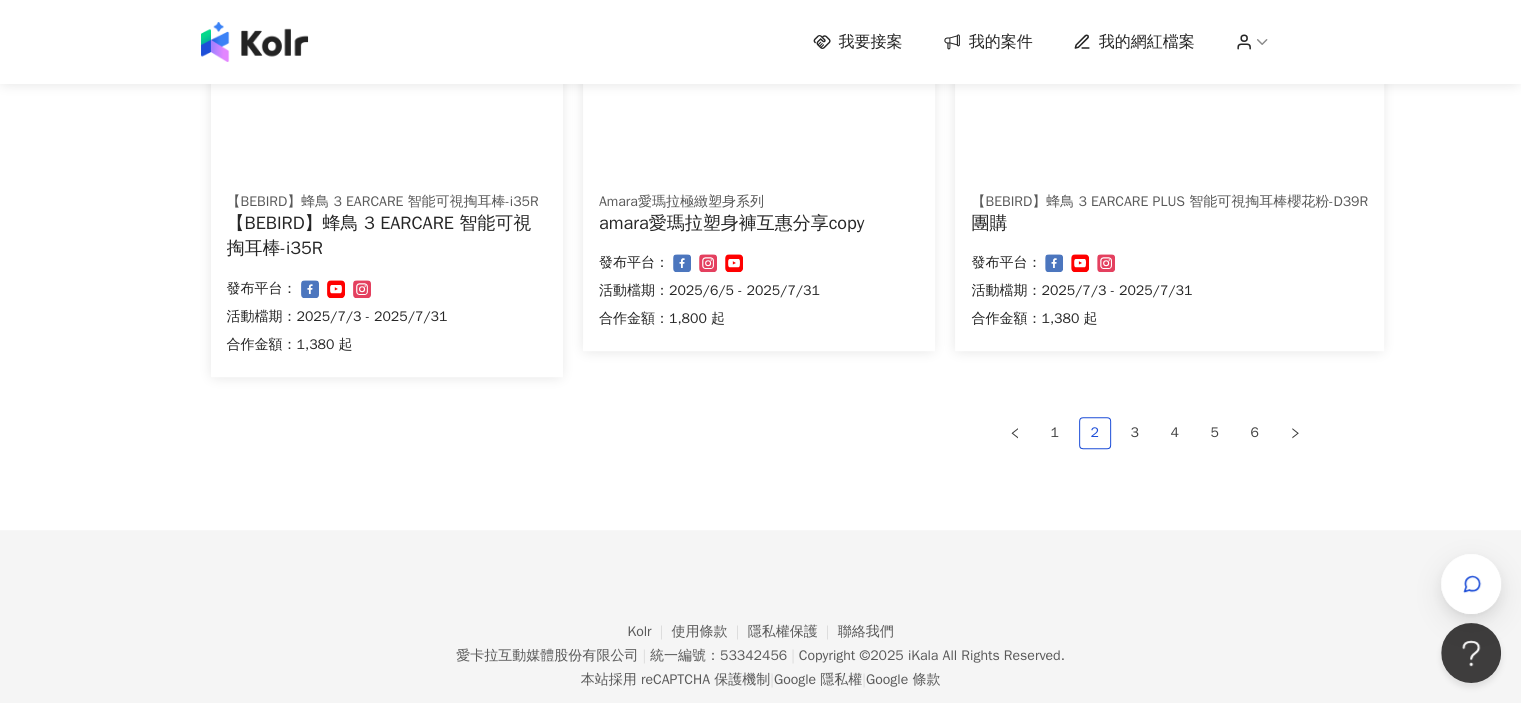 scroll, scrollTop: 1380, scrollLeft: 0, axis: vertical 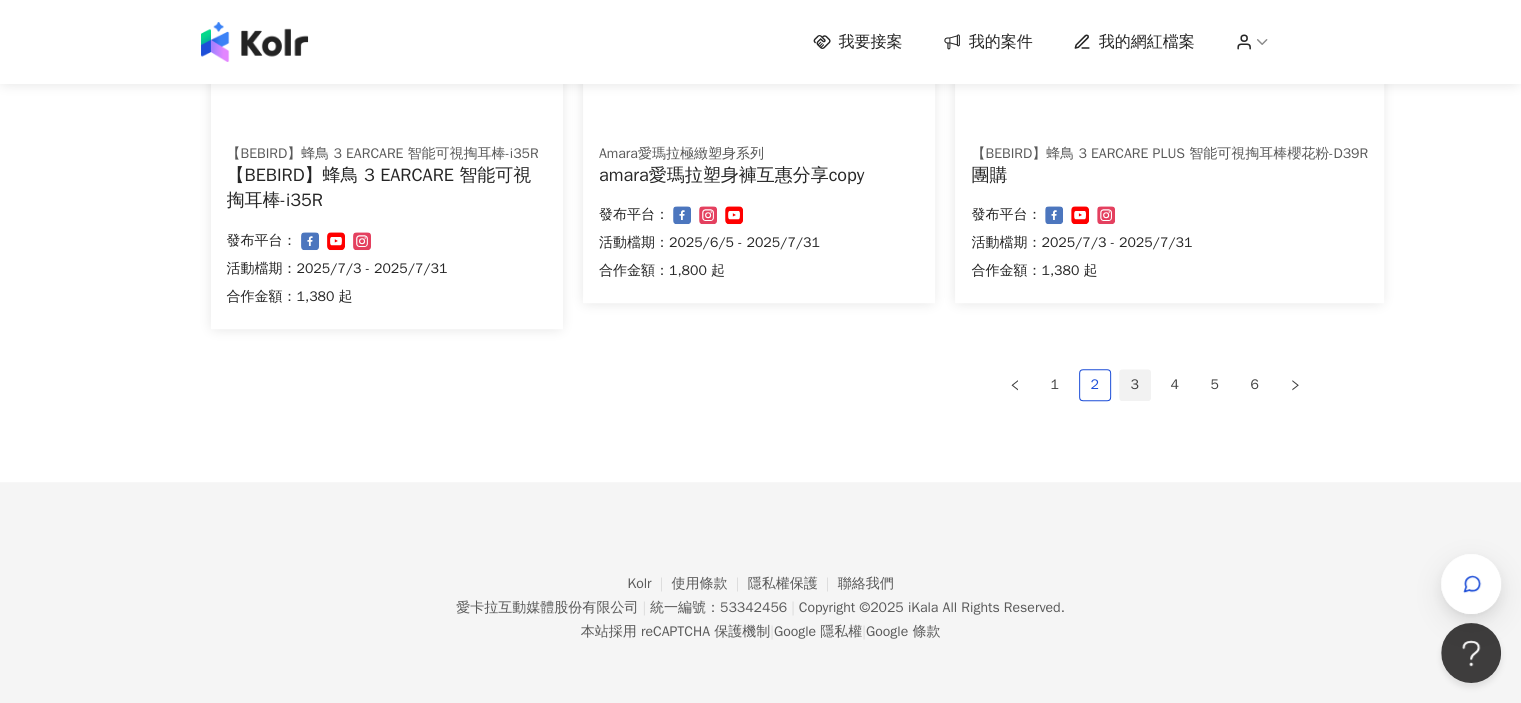 click on "3" at bounding box center (1135, 385) 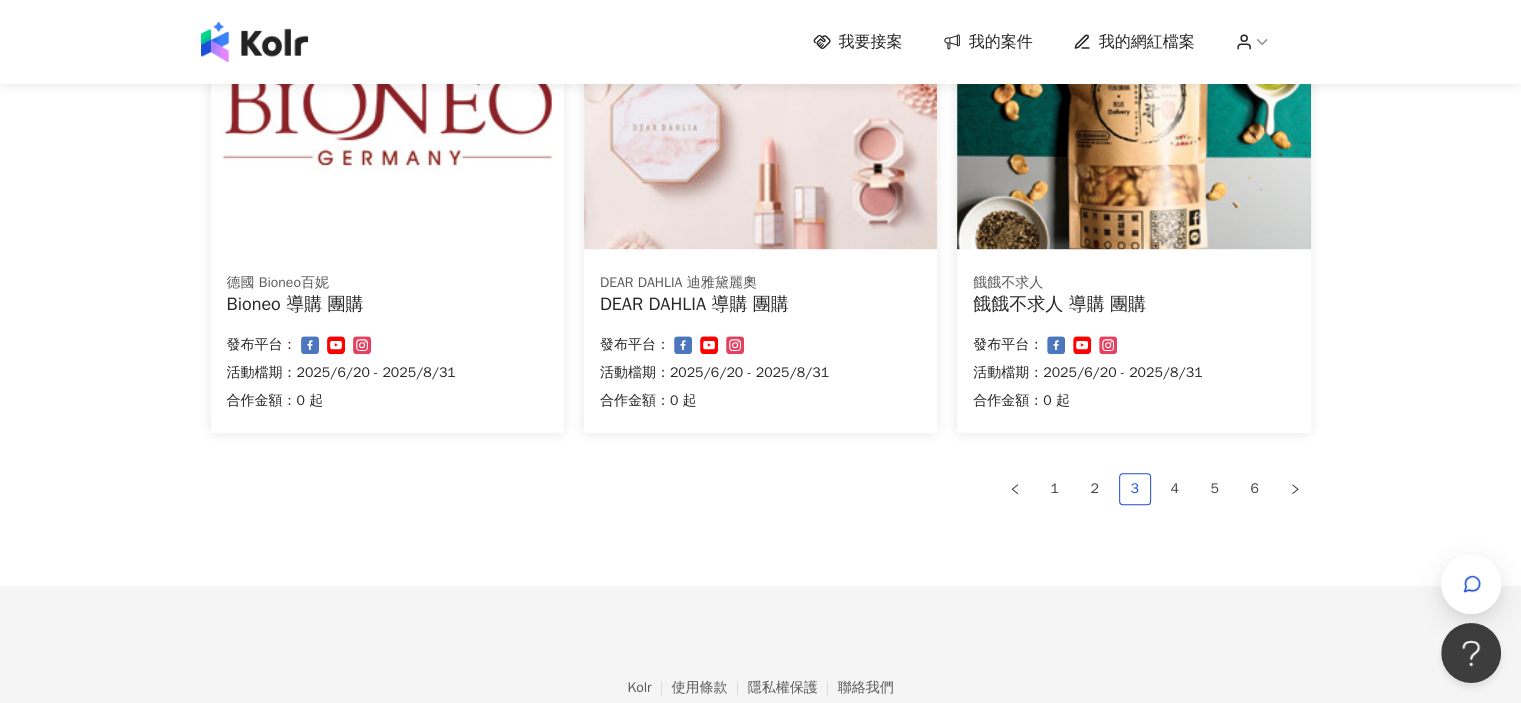 scroll, scrollTop: 1380, scrollLeft: 0, axis: vertical 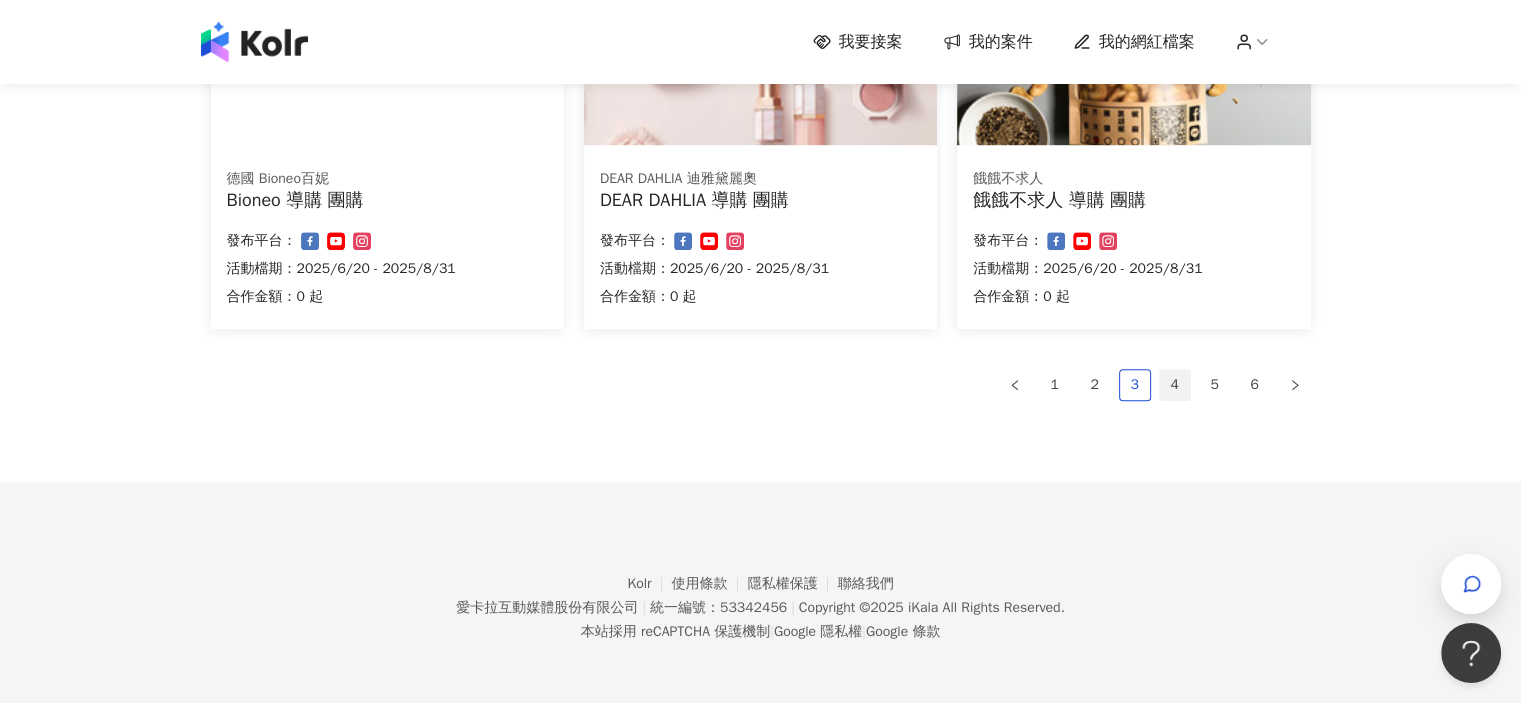 click on "4" at bounding box center [1175, 385] 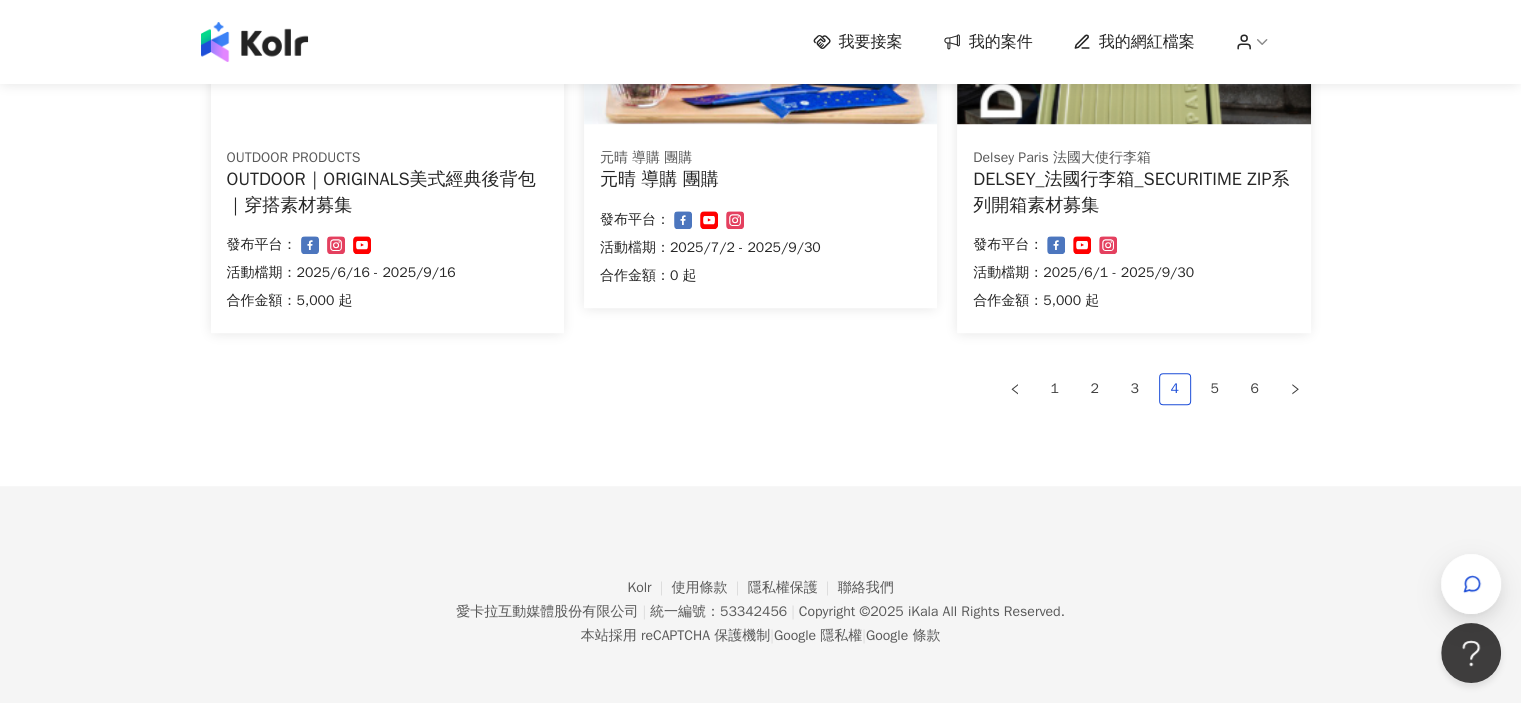 scroll, scrollTop: 1405, scrollLeft: 0, axis: vertical 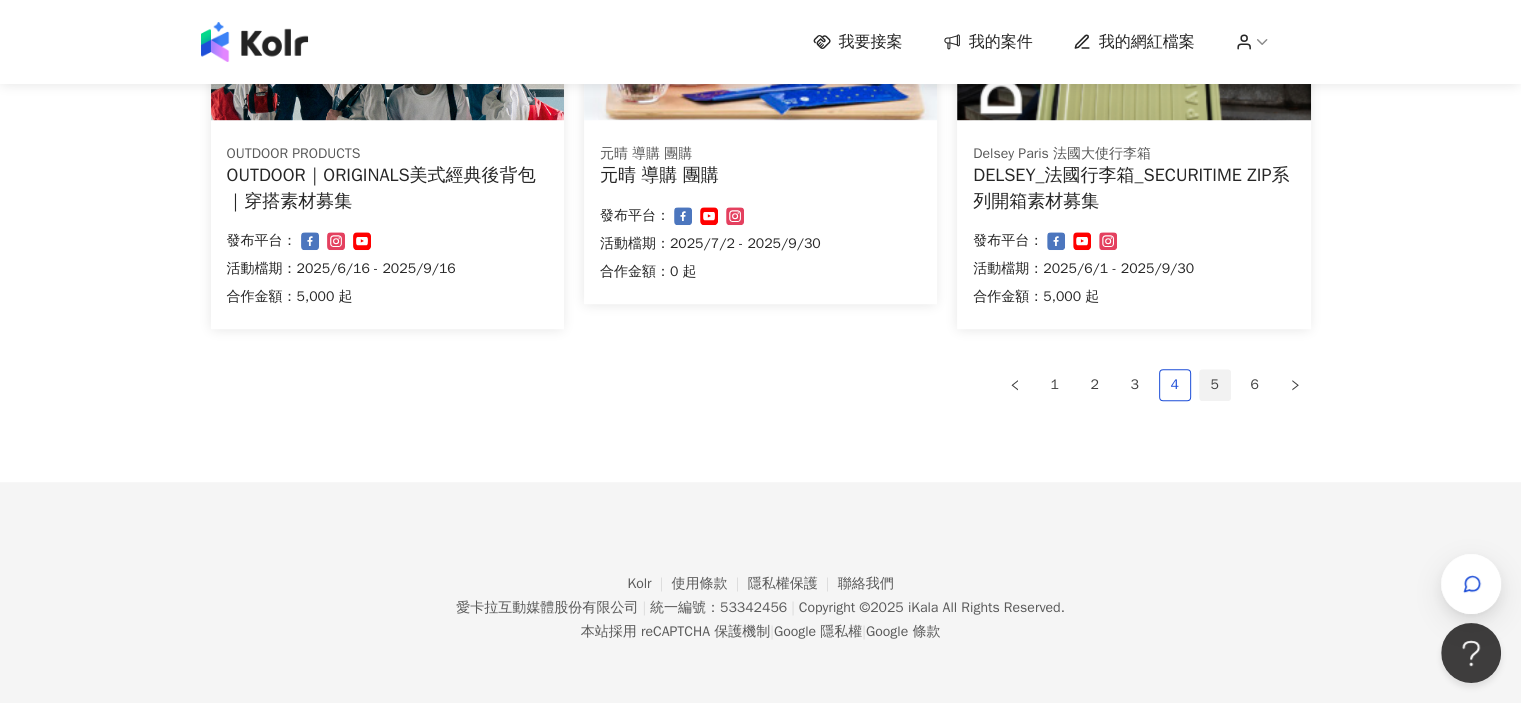 click on "5" at bounding box center (1215, 385) 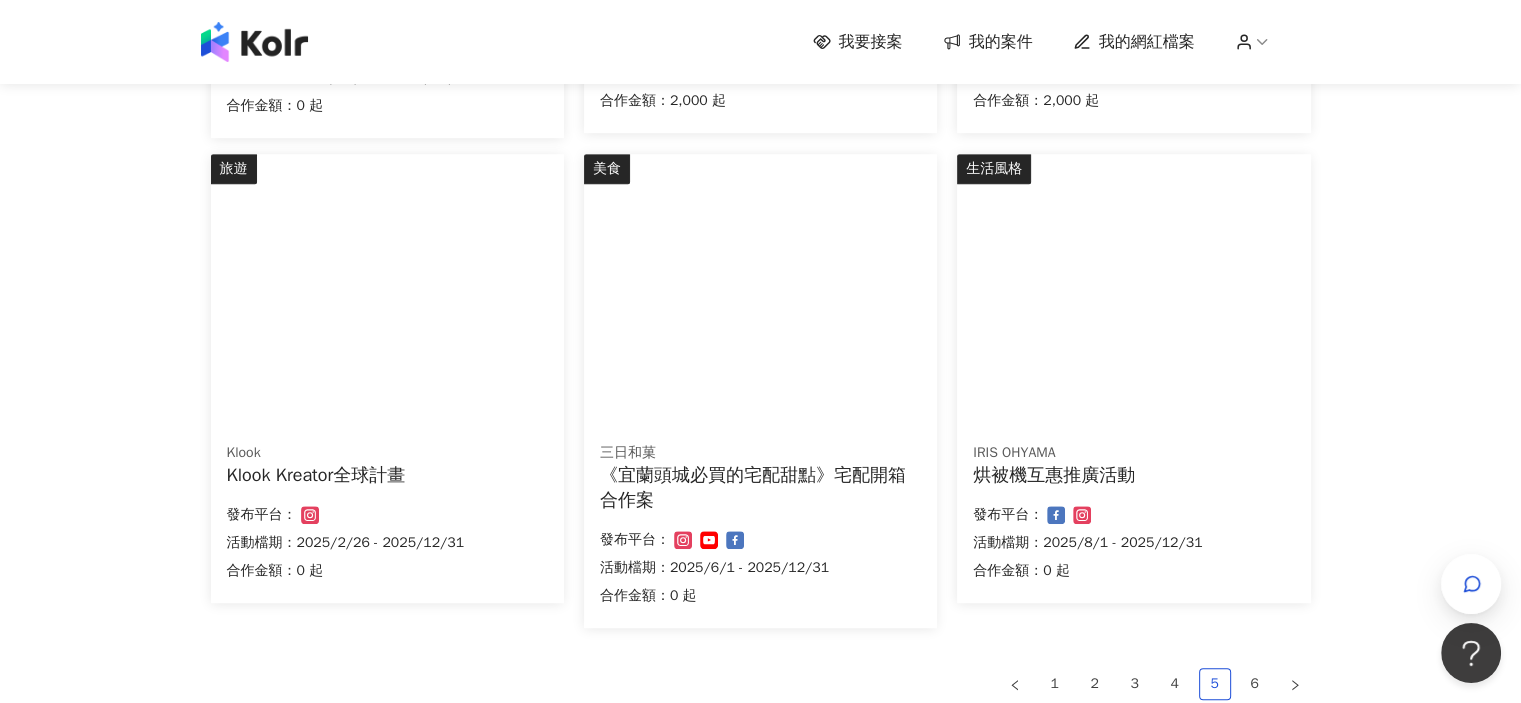 scroll, scrollTop: 1411, scrollLeft: 0, axis: vertical 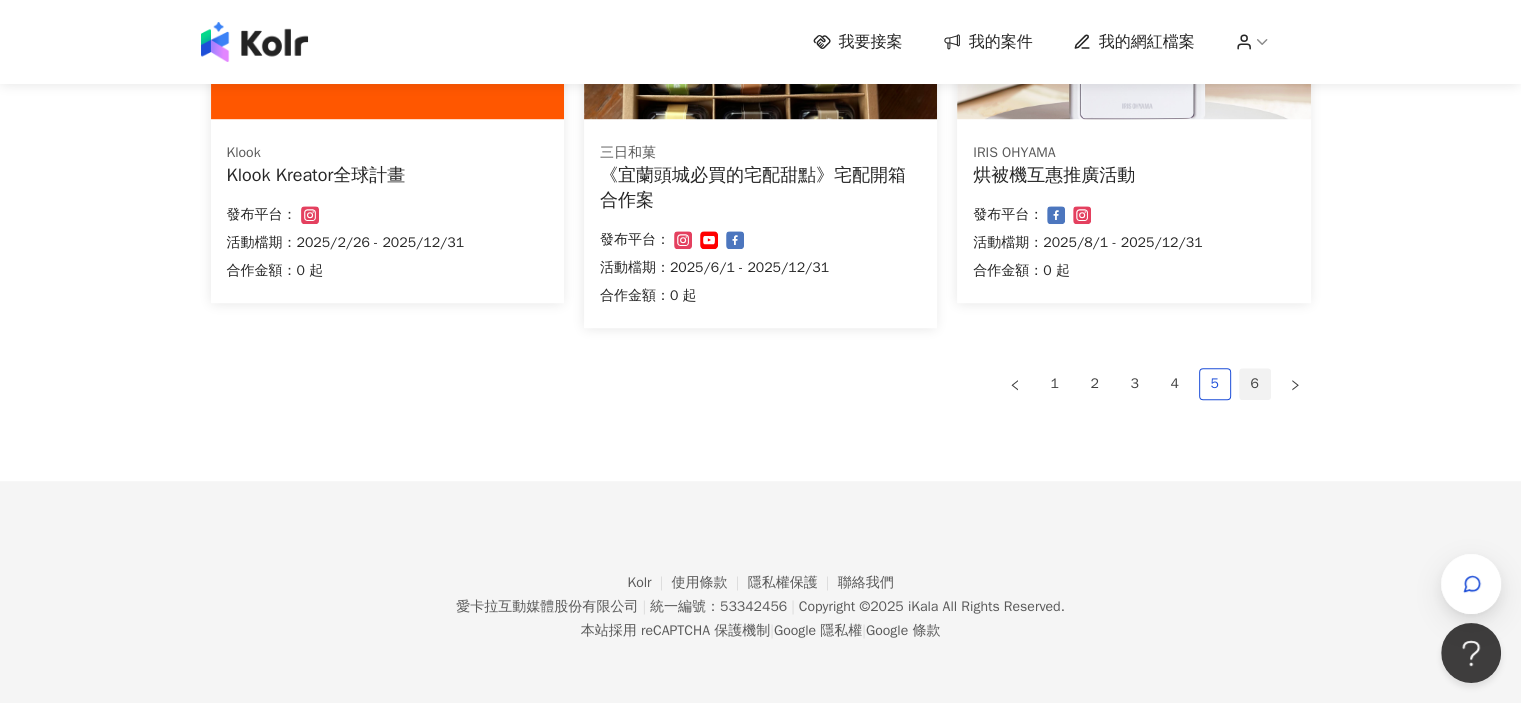 click on "6" at bounding box center (1255, 384) 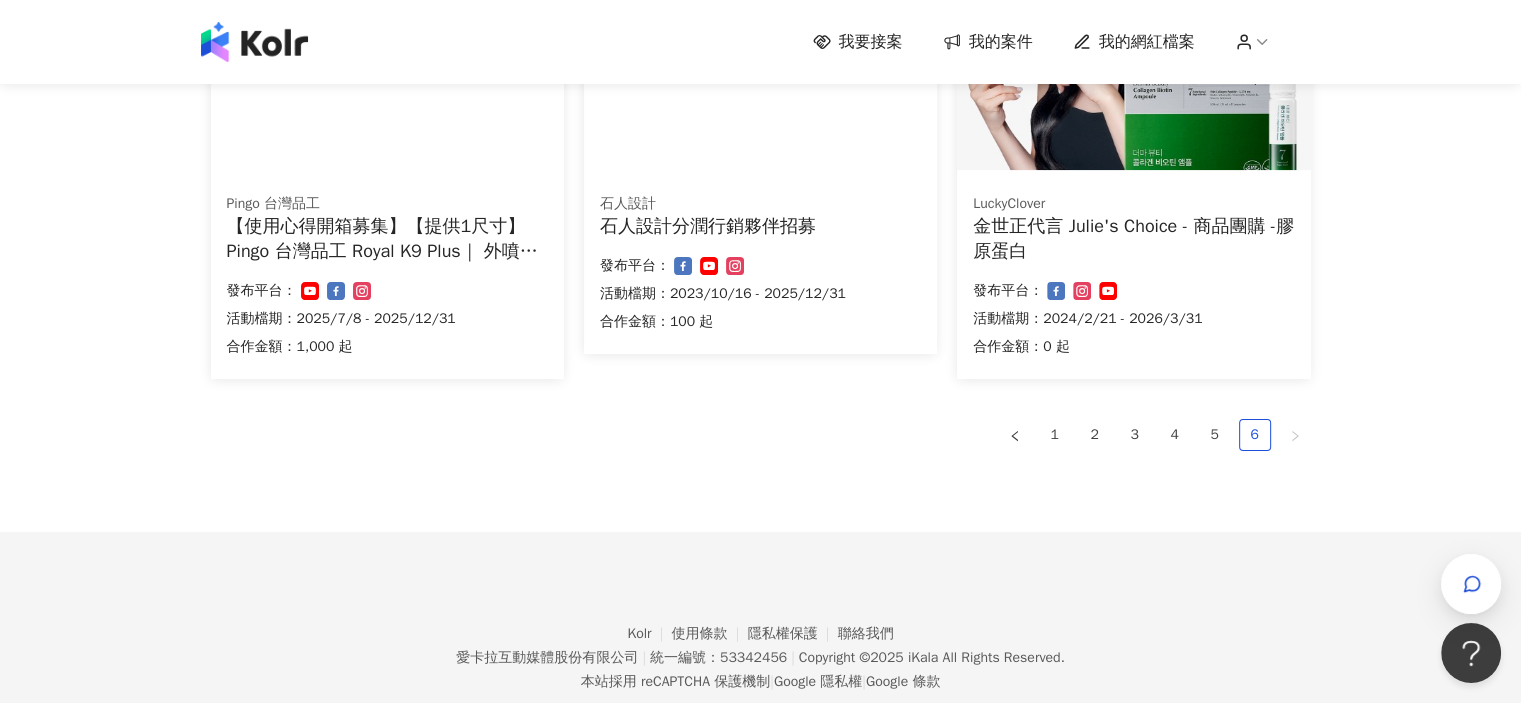 scroll, scrollTop: 451, scrollLeft: 0, axis: vertical 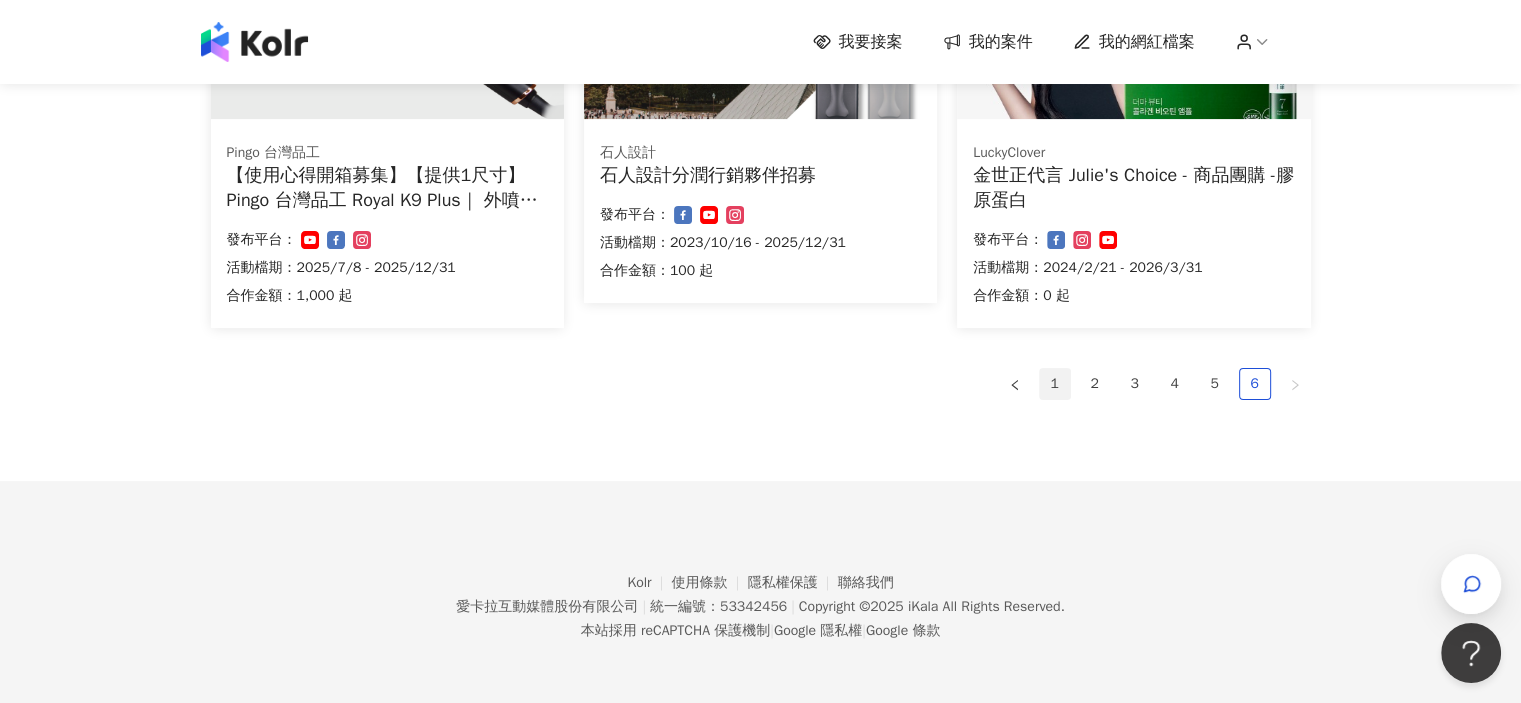 click on "1" at bounding box center (1055, 384) 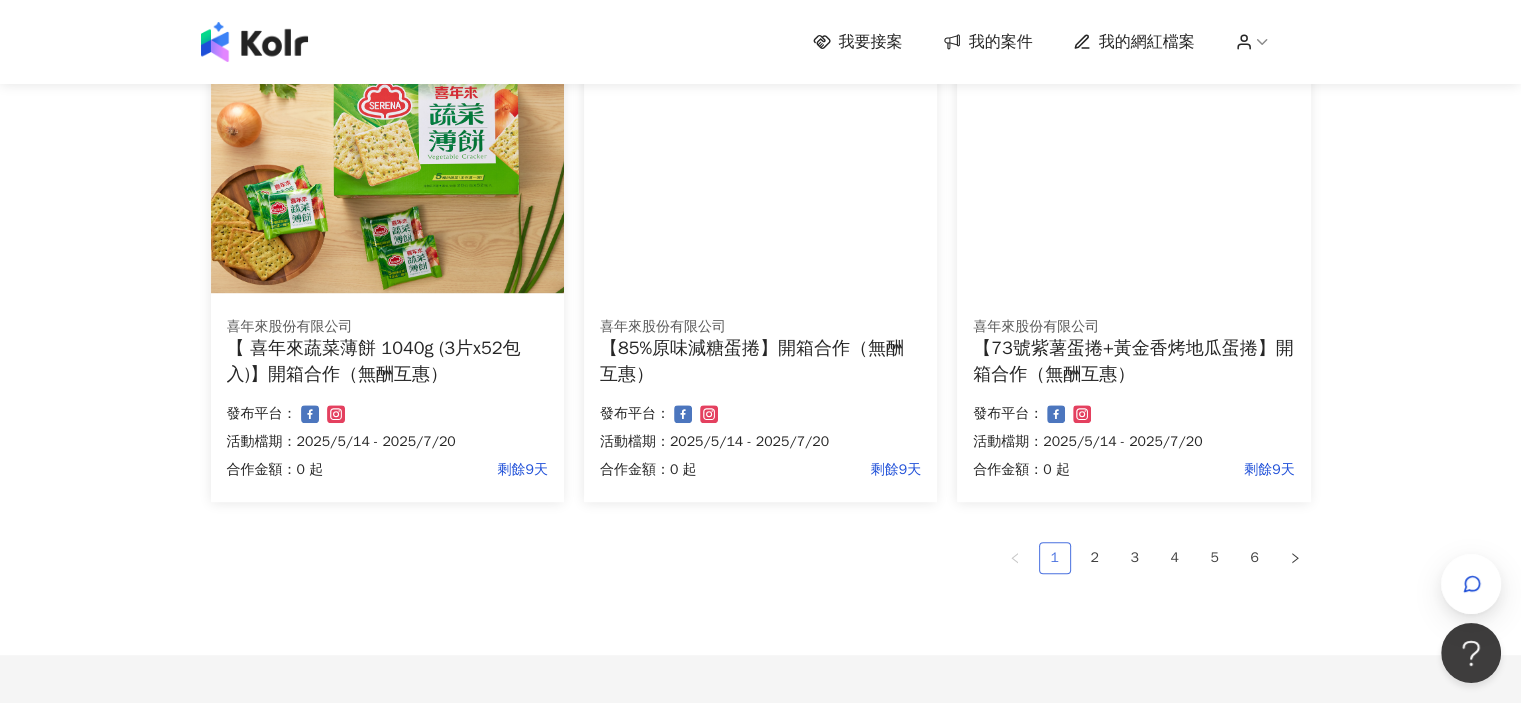scroll, scrollTop: 1351, scrollLeft: 0, axis: vertical 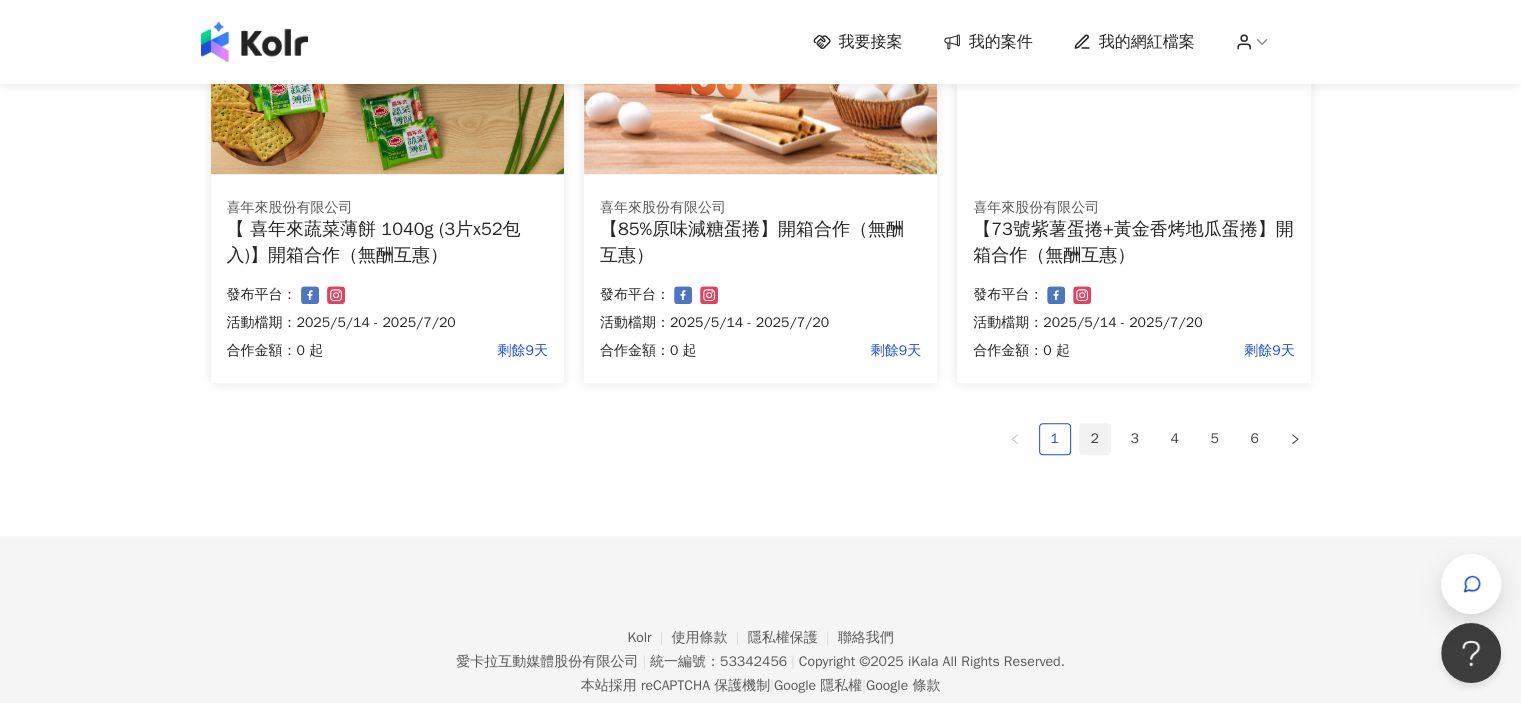 click on "2" at bounding box center (1095, 439) 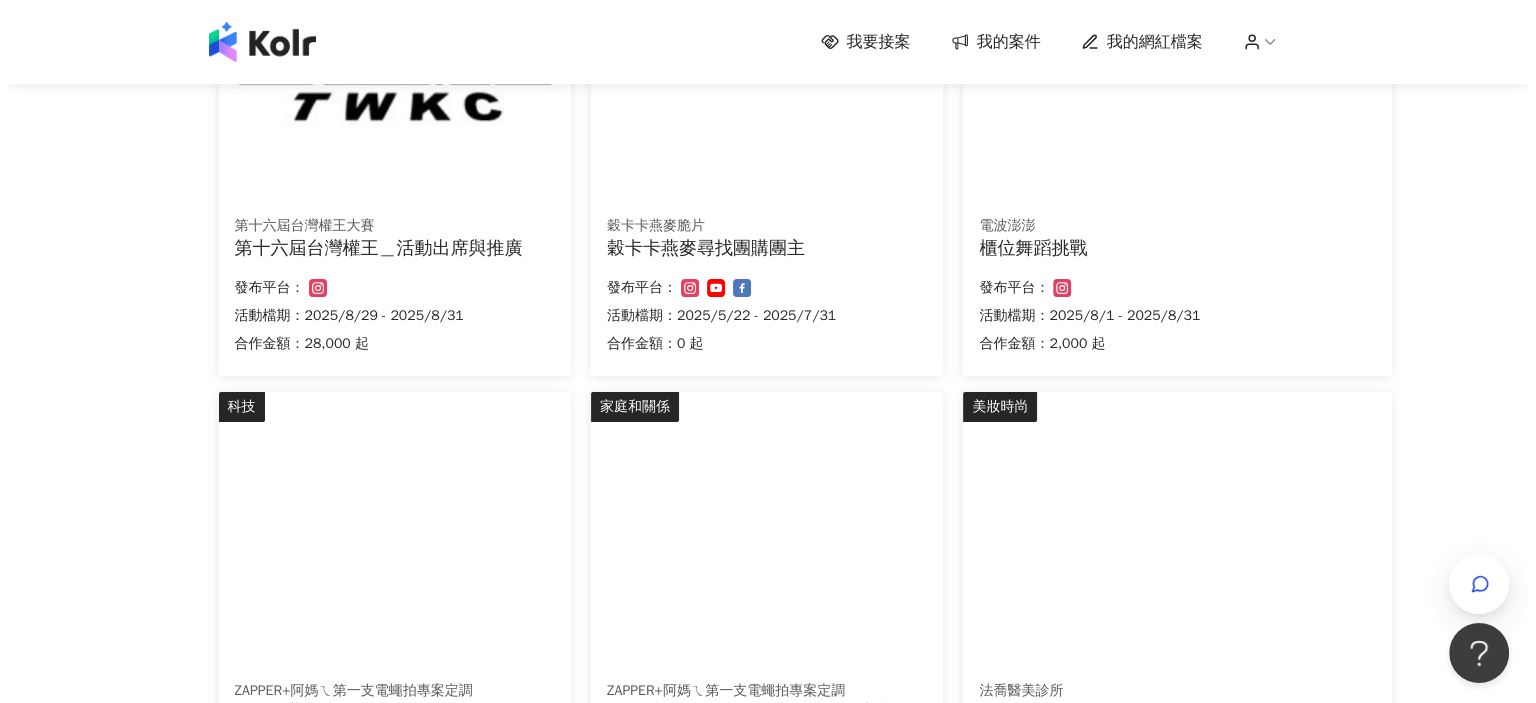 scroll, scrollTop: 225, scrollLeft: 0, axis: vertical 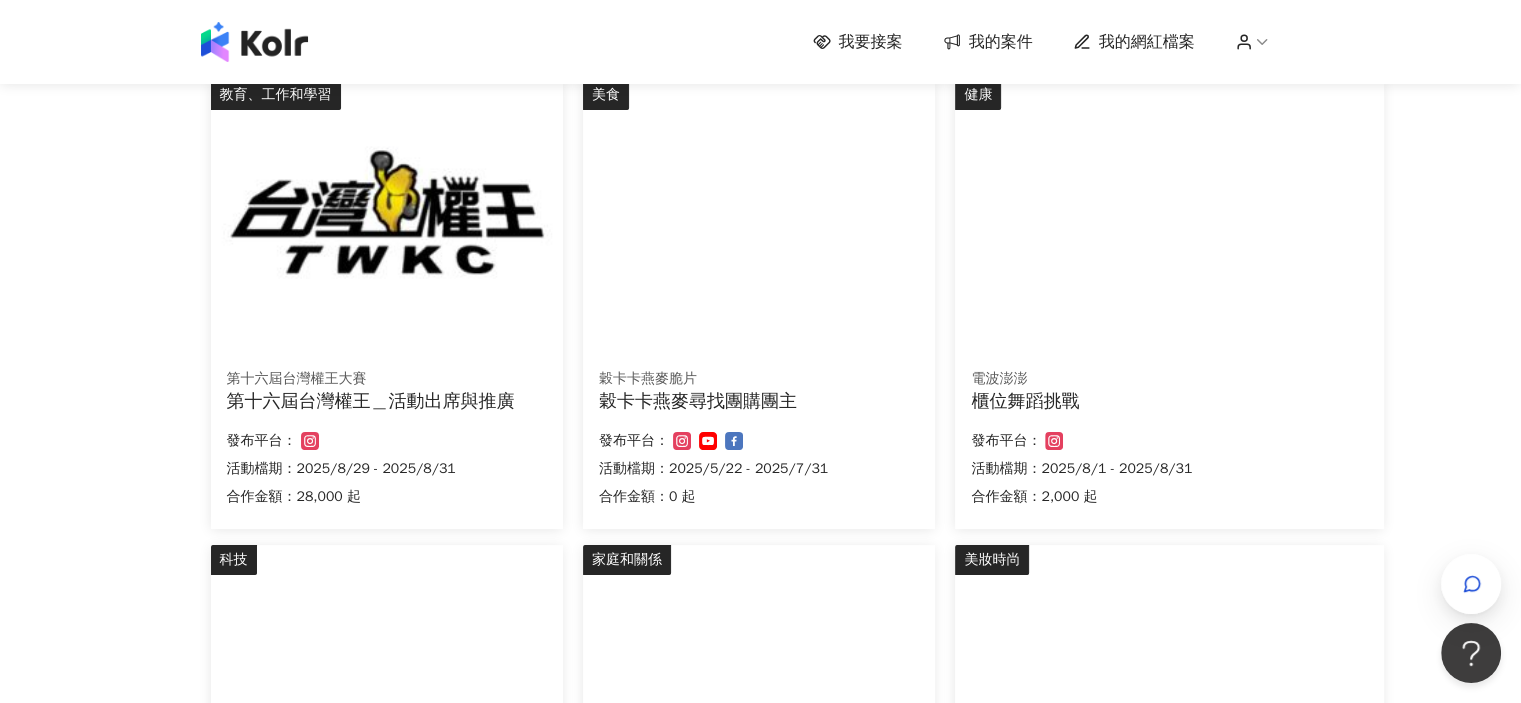 click at bounding box center (387, 212) 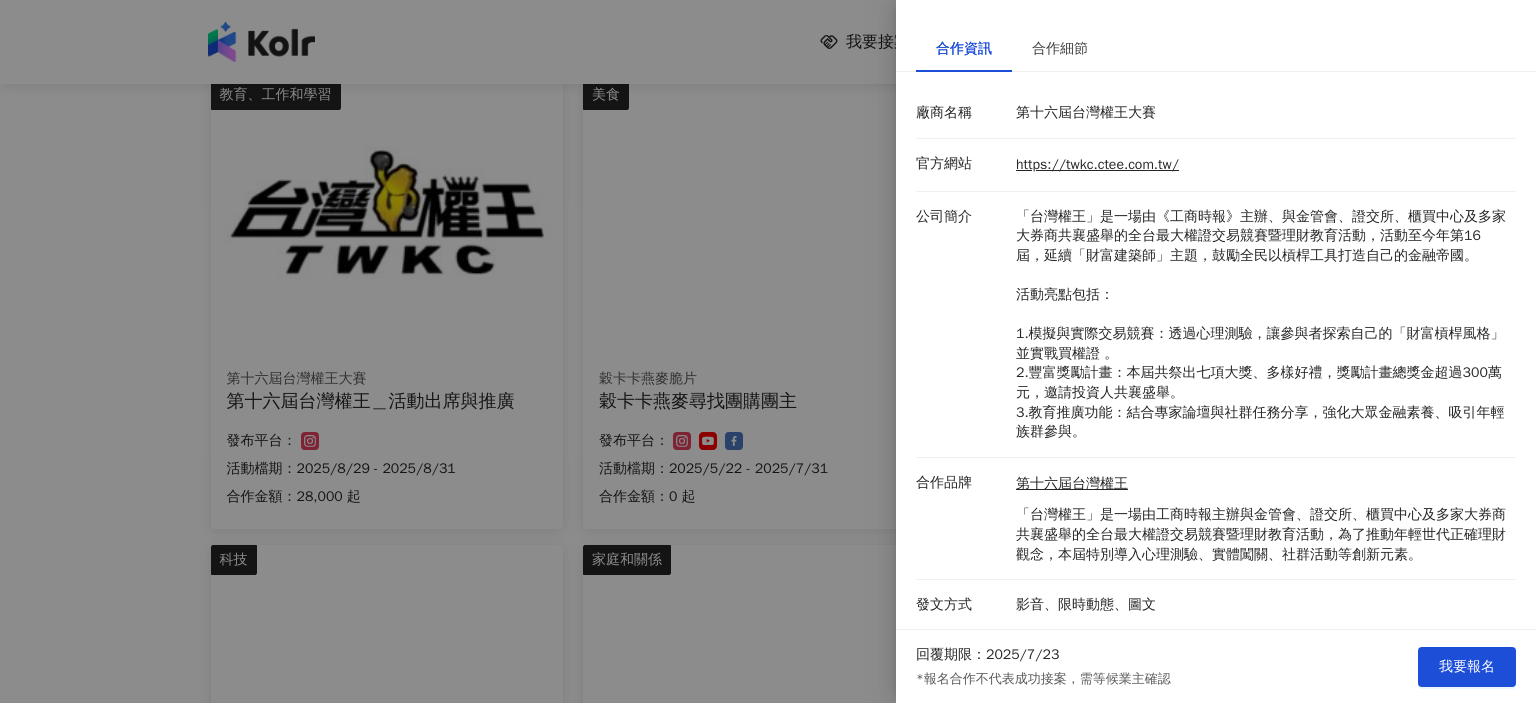scroll, scrollTop: 216, scrollLeft: 0, axis: vertical 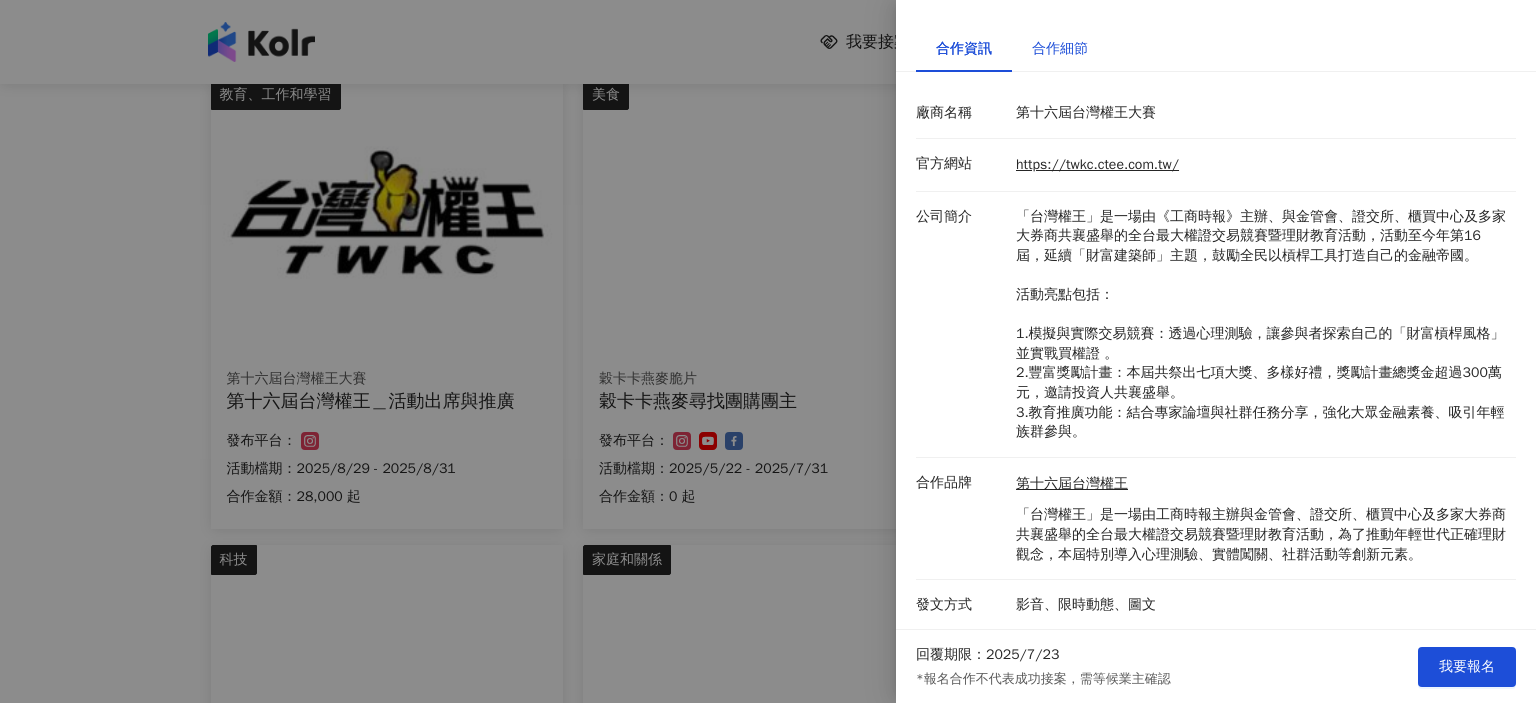 click on "合作細節" at bounding box center (1060, 49) 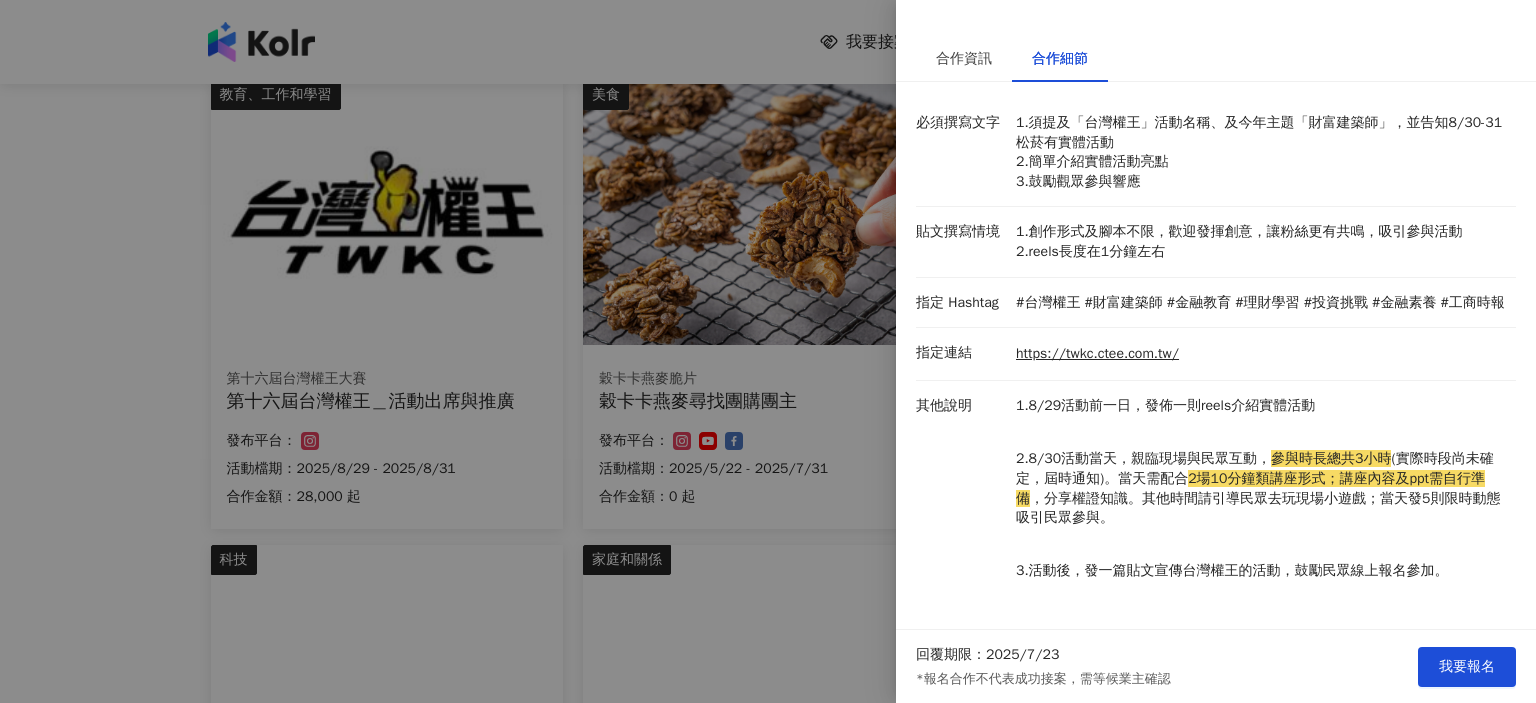 scroll, scrollTop: 206, scrollLeft: 0, axis: vertical 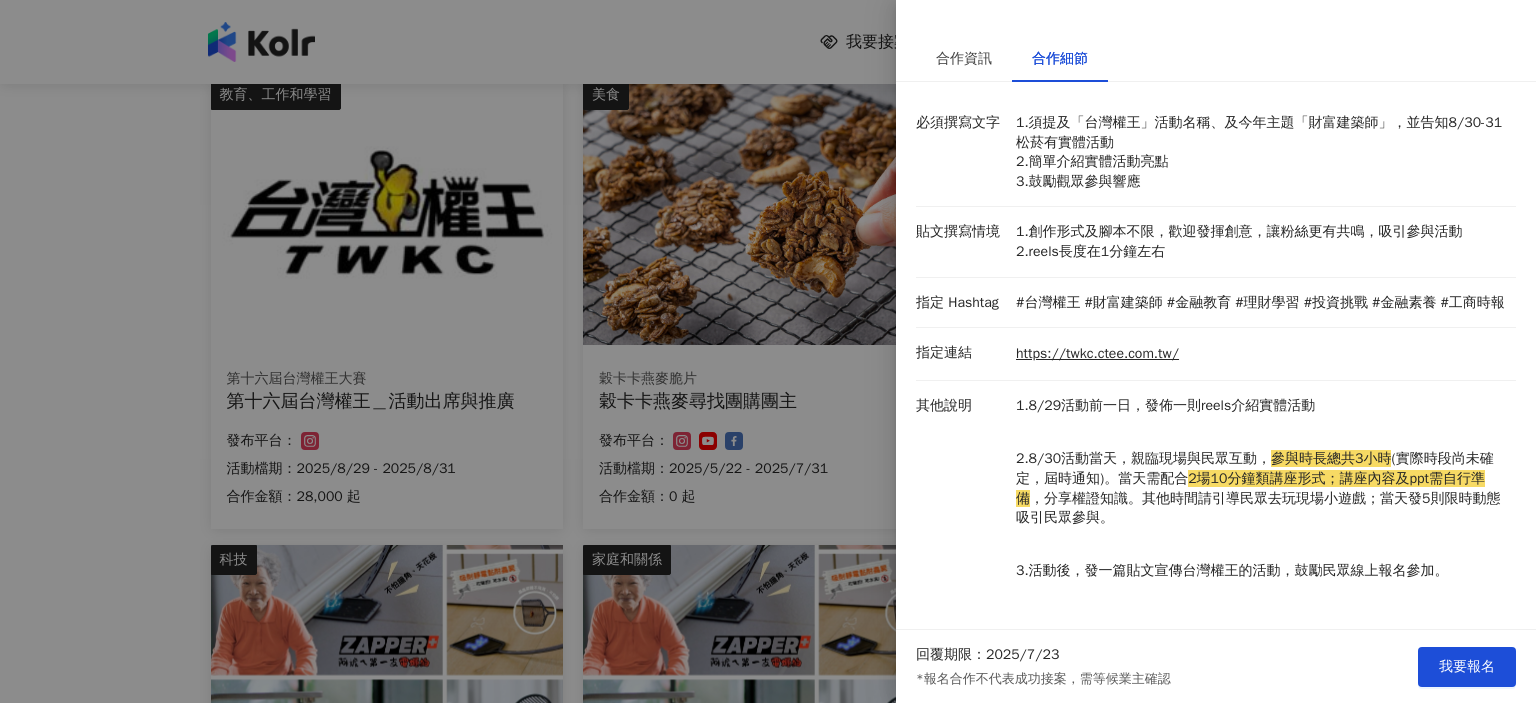 click on "指定 Hashtag #台灣權王 #財富建築師 #金融教育 #理財學習 #投資挑戰 #金融素養 #工商時報" at bounding box center [1216, 303] 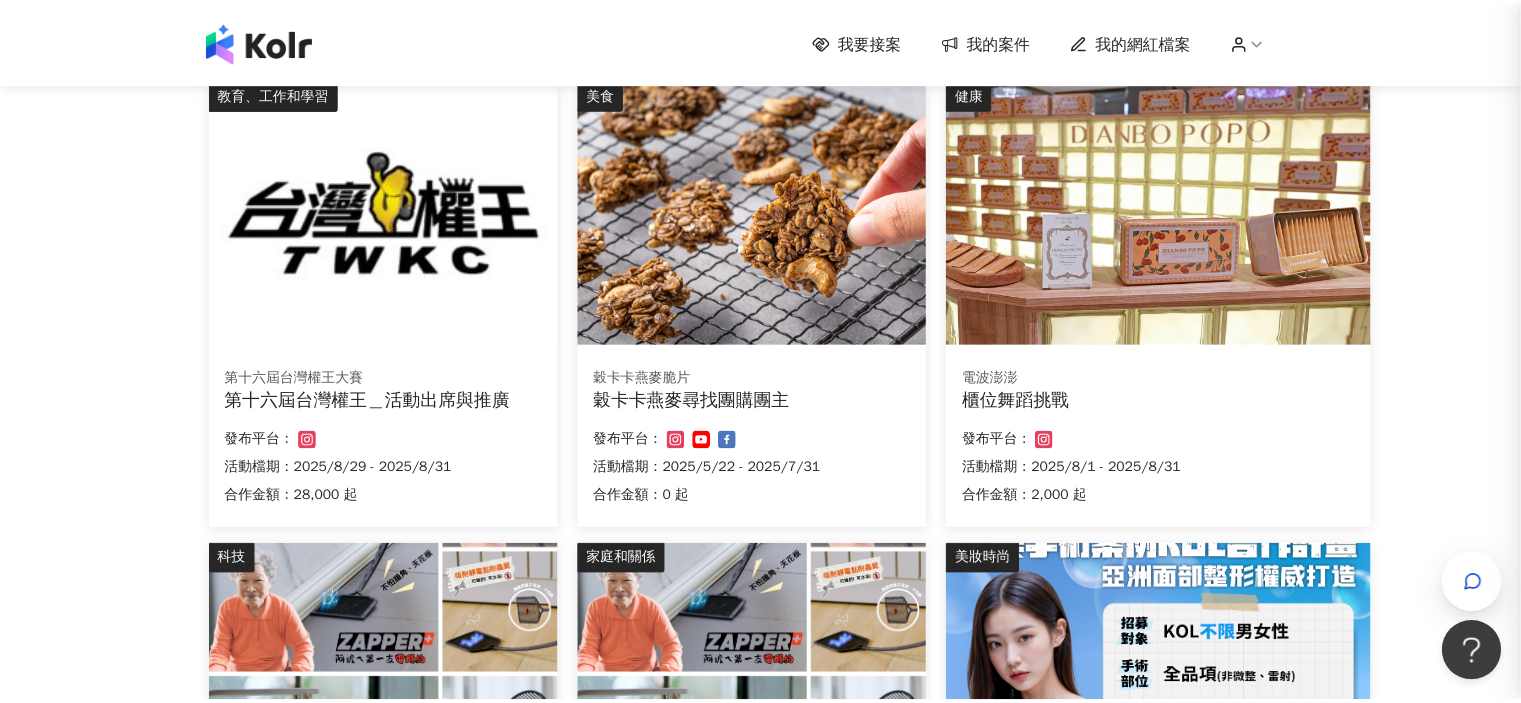 scroll, scrollTop: 0, scrollLeft: 0, axis: both 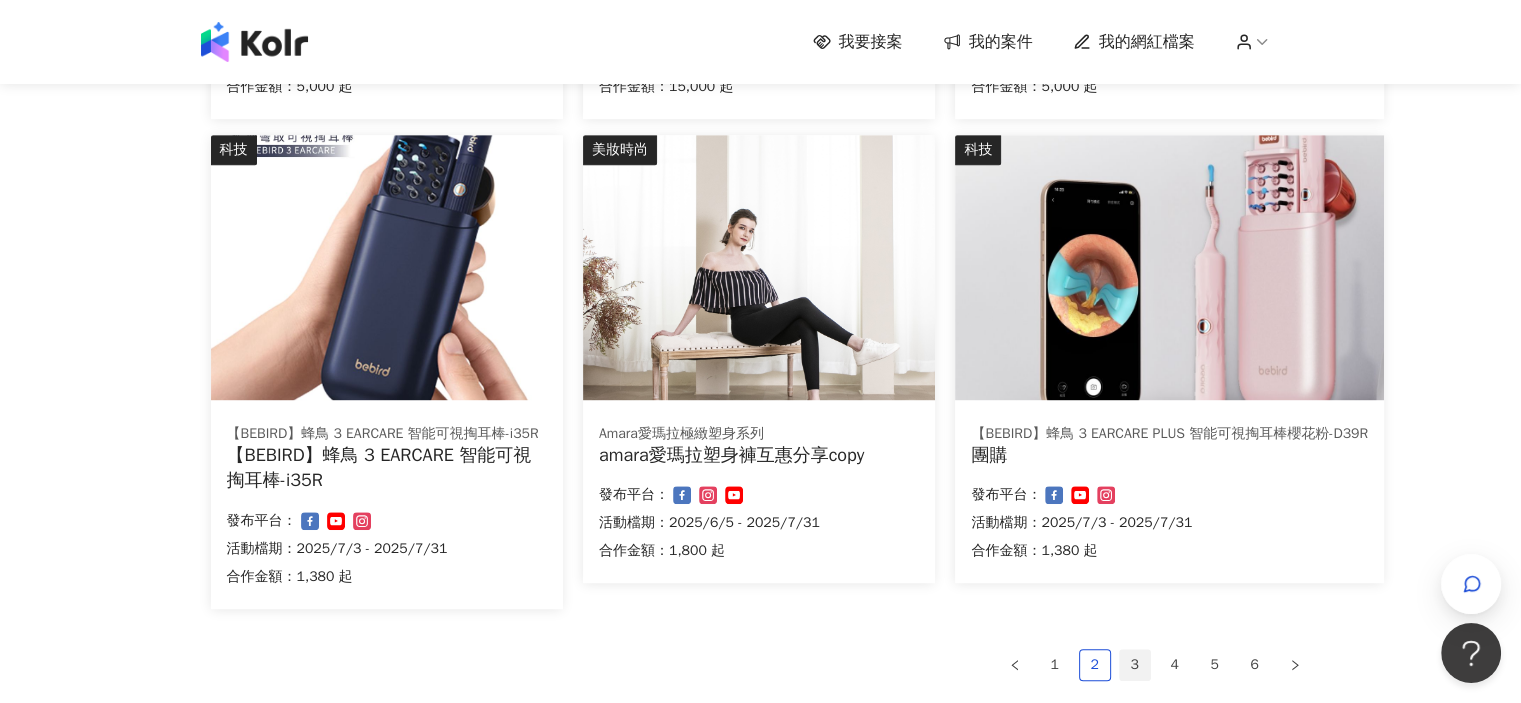 click on "3" at bounding box center [1135, 665] 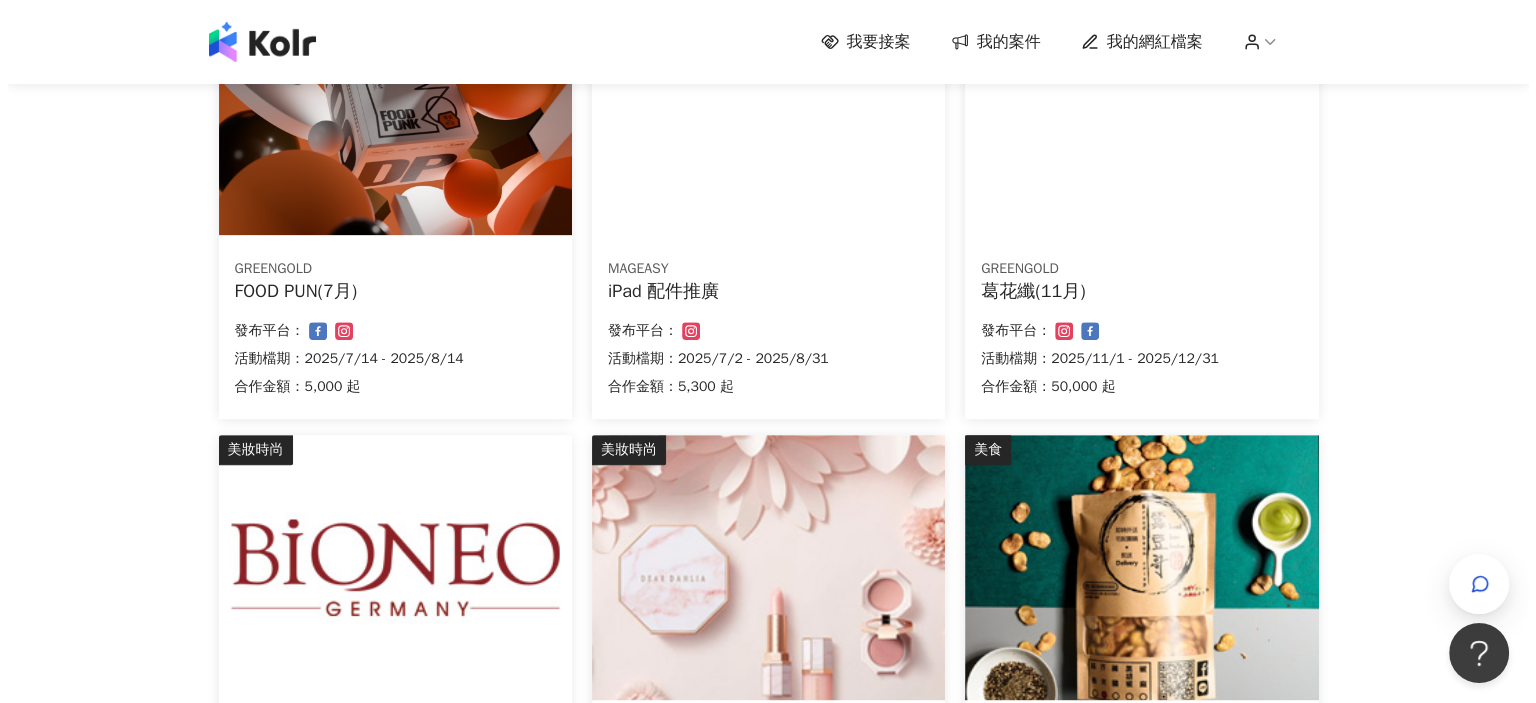 scroll, scrollTop: 625, scrollLeft: 0, axis: vertical 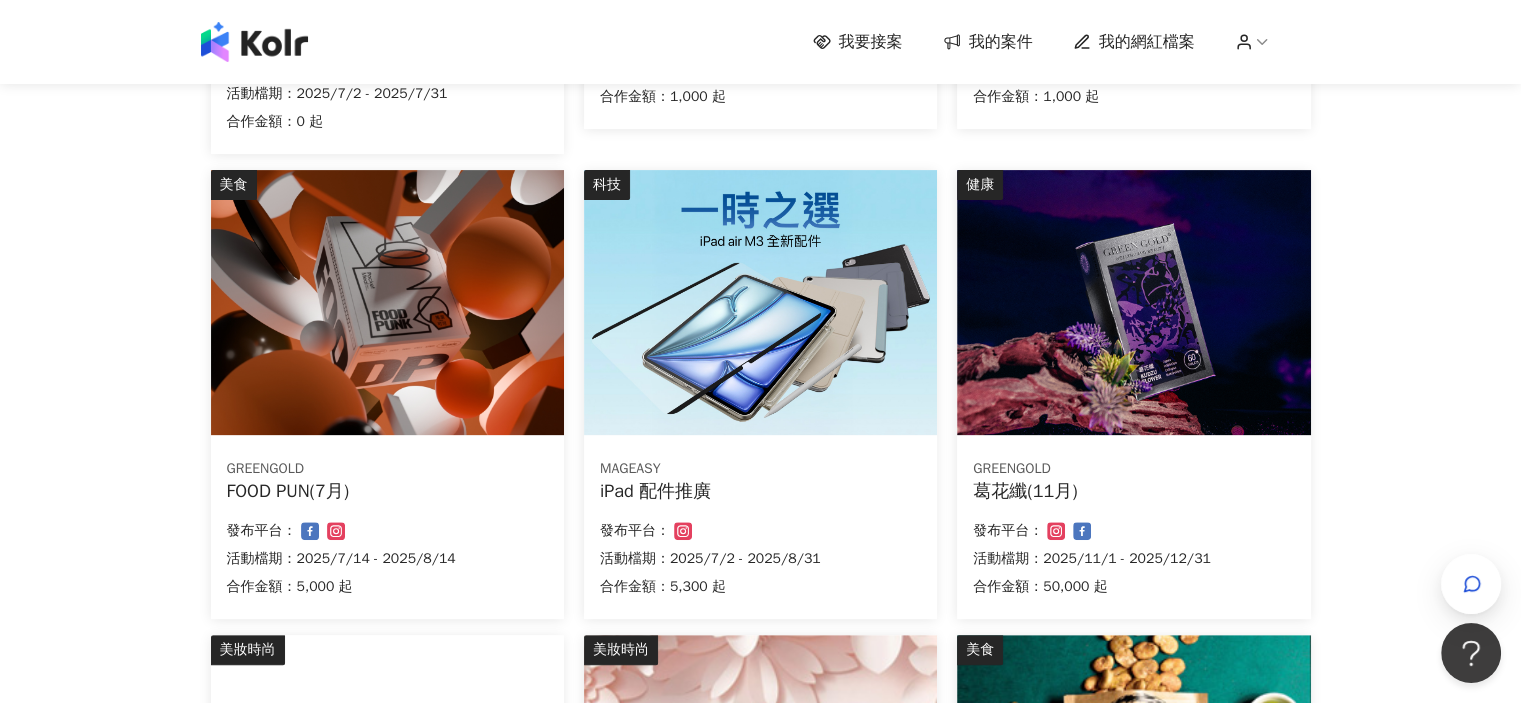 click at bounding box center (760, 302) 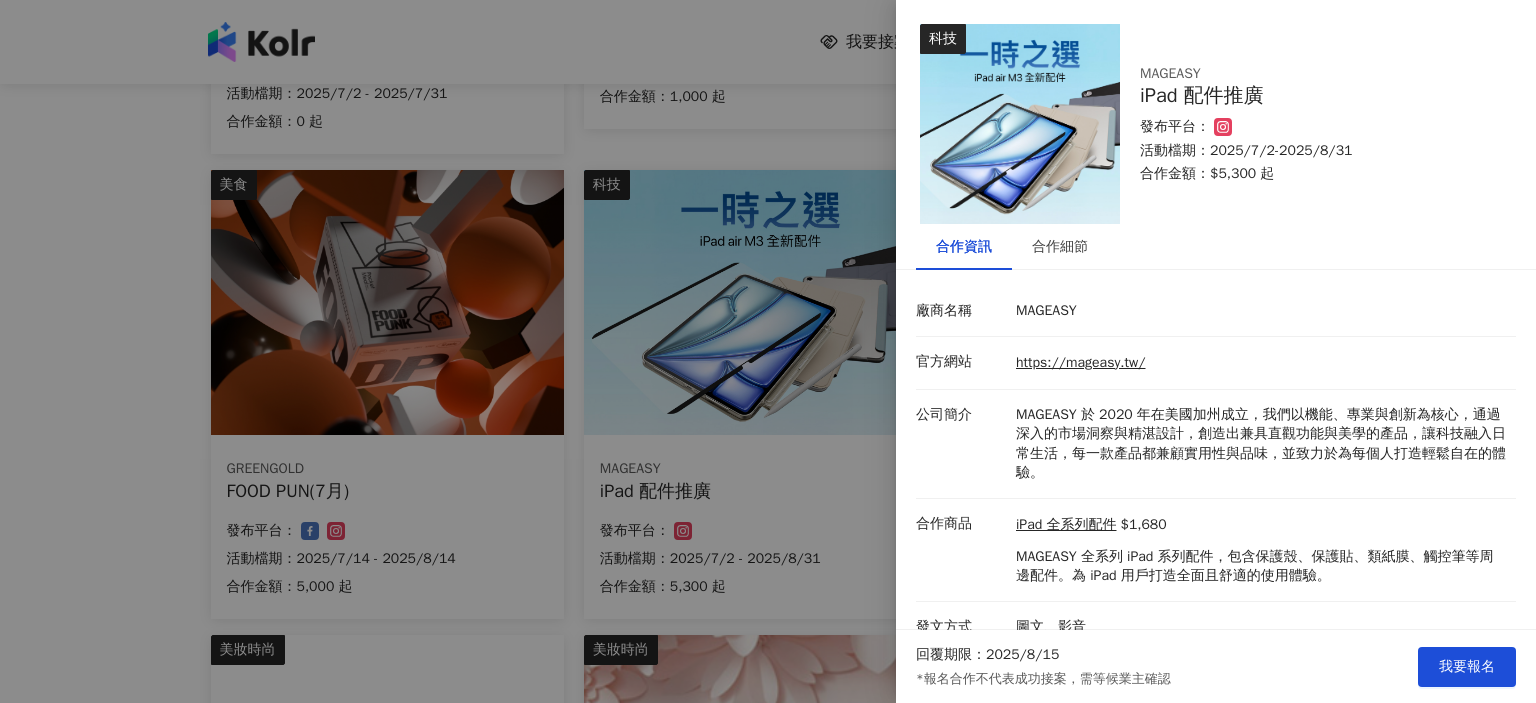 scroll, scrollTop: 20, scrollLeft: 0, axis: vertical 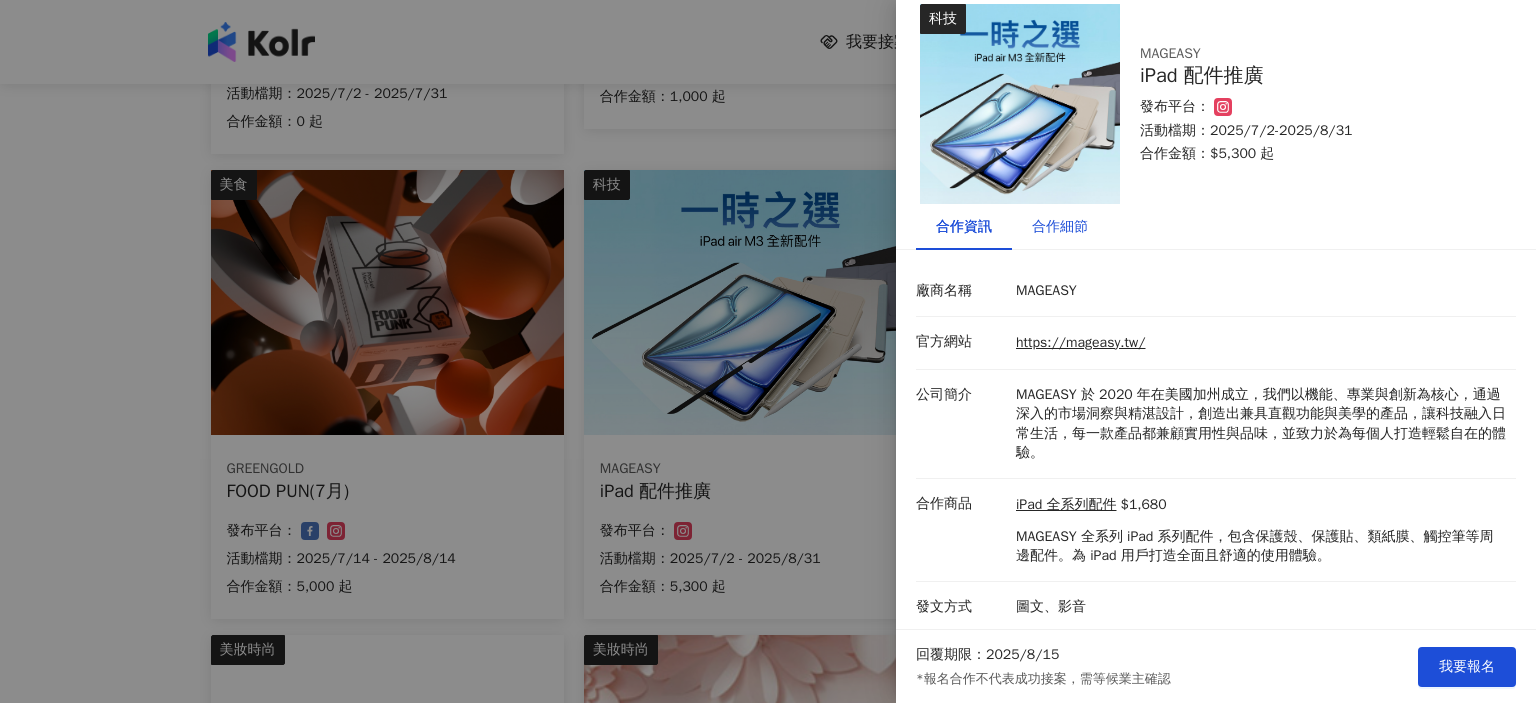 click on "合作細節" at bounding box center (1060, 227) 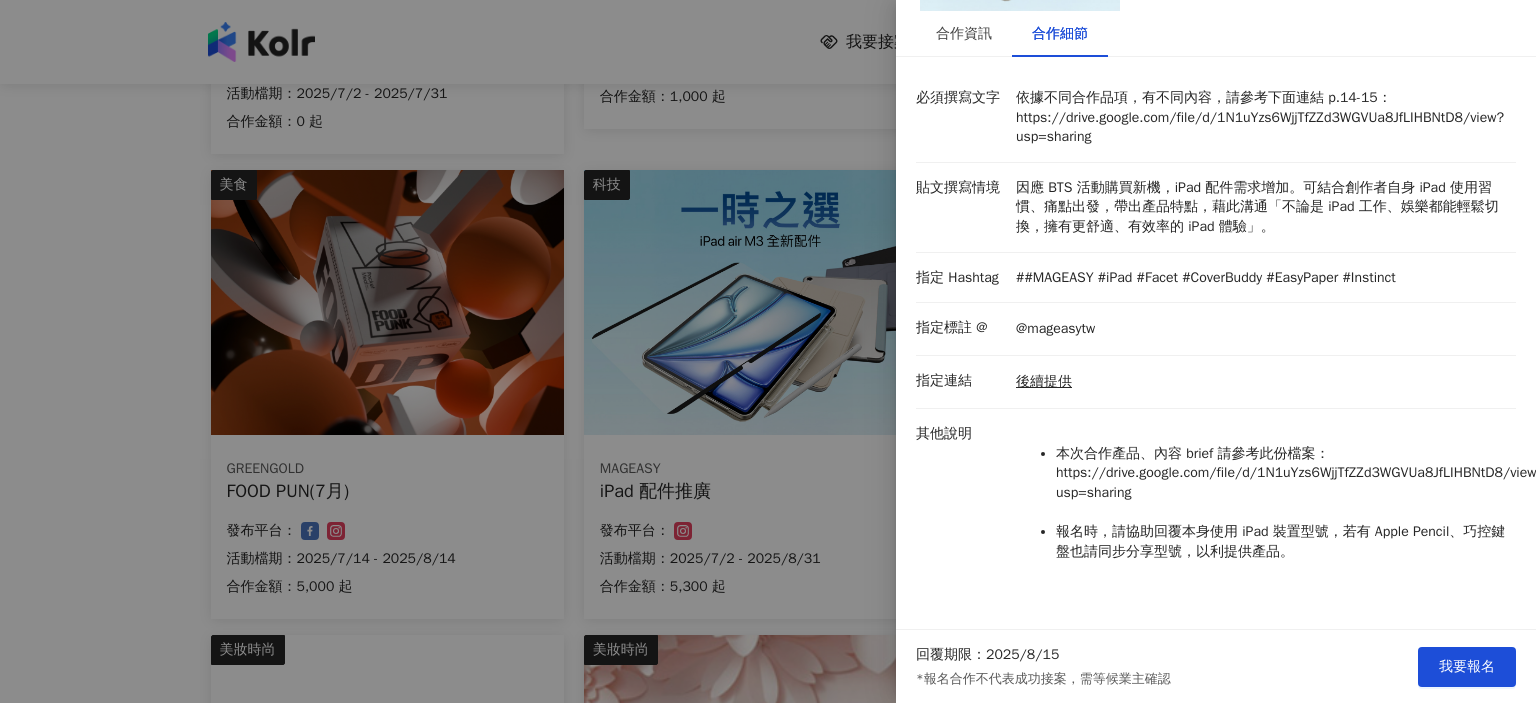 scroll, scrollTop: 226, scrollLeft: 0, axis: vertical 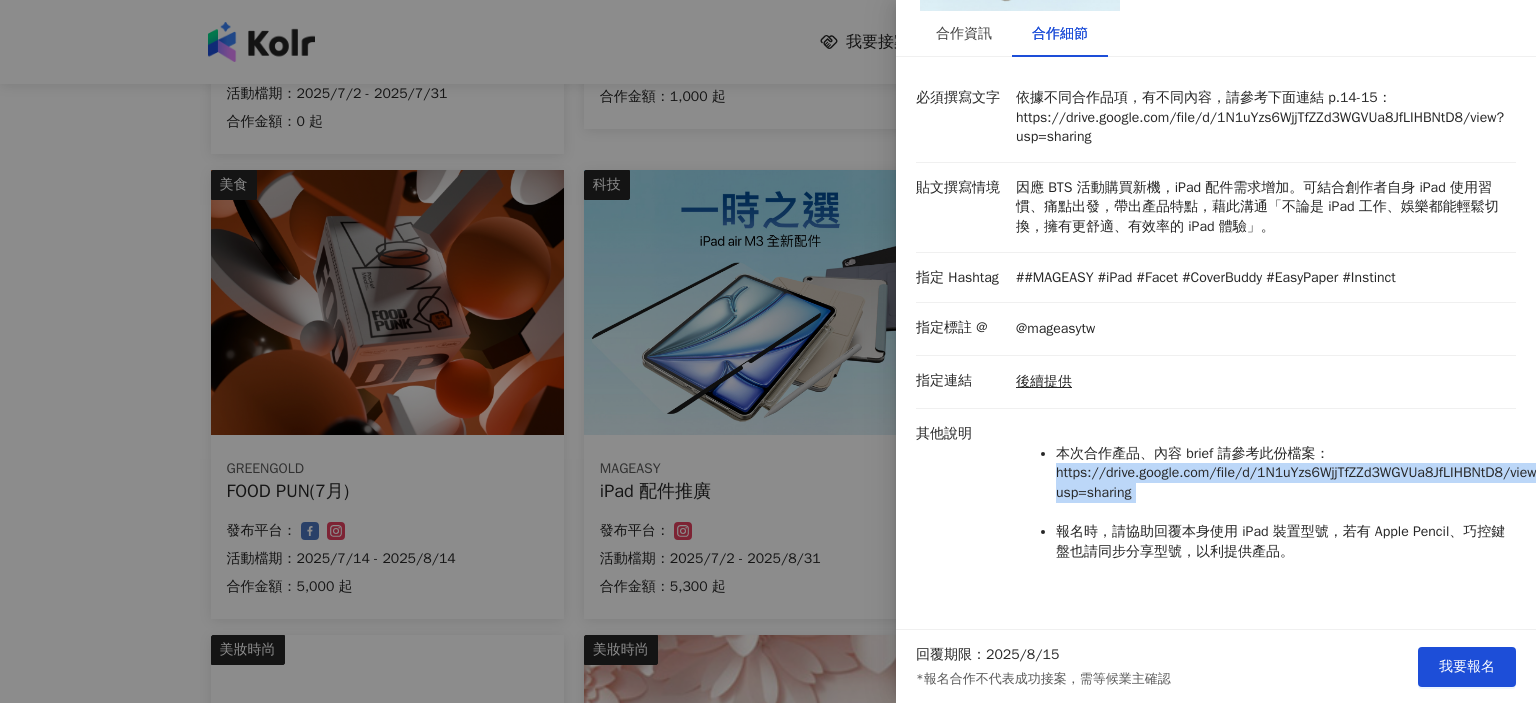 drag, startPoint x: 1056, startPoint y: 458, endPoint x: 1144, endPoint y: 490, distance: 93.637596 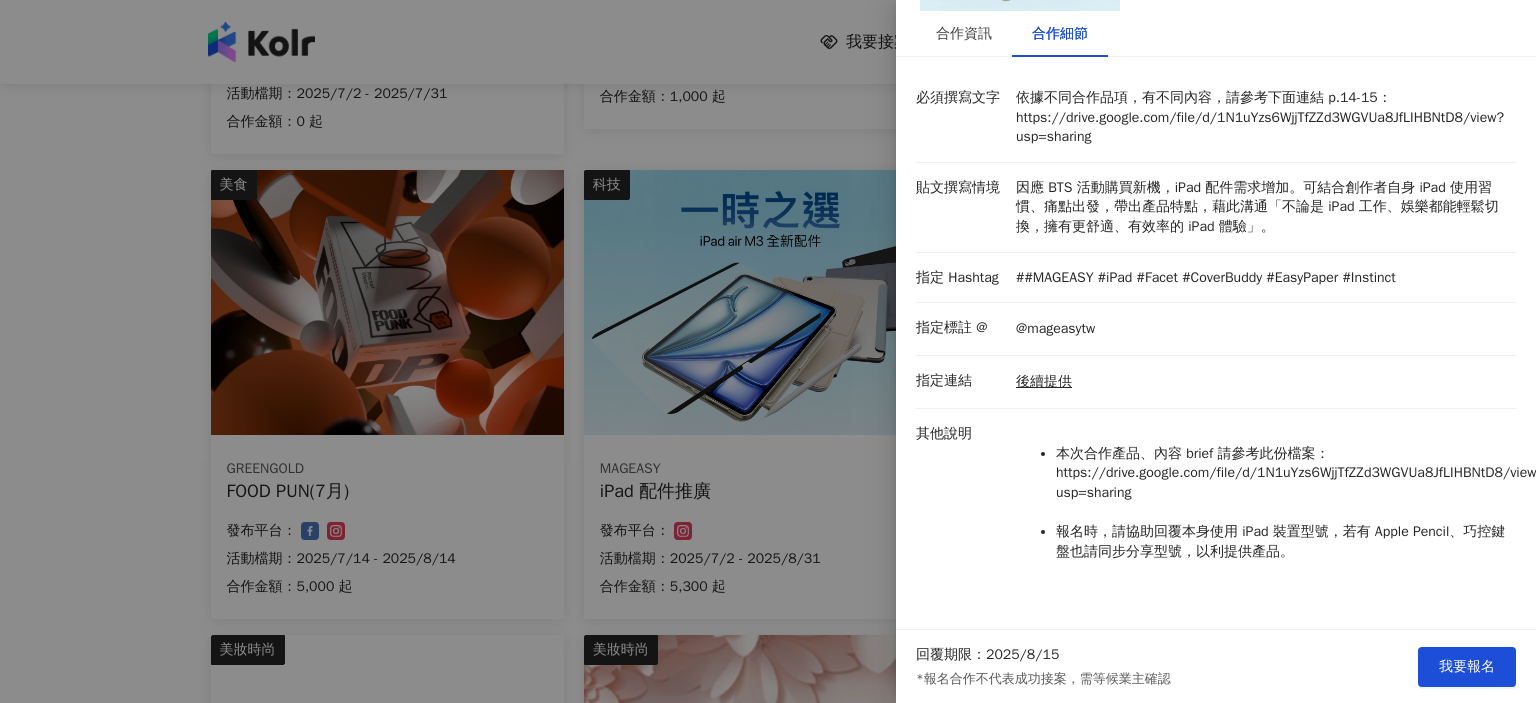 click at bounding box center (768, 351) 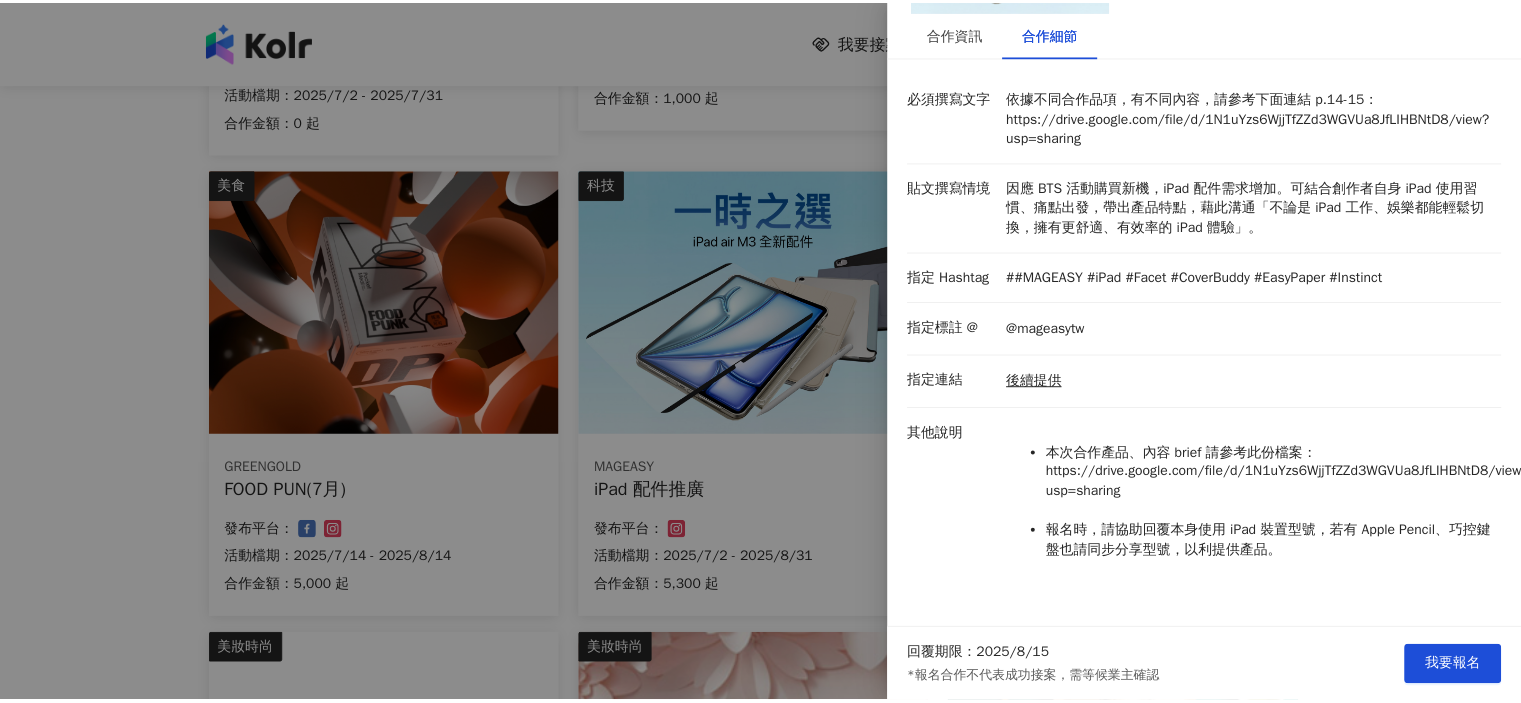 scroll, scrollTop: 0, scrollLeft: 0, axis: both 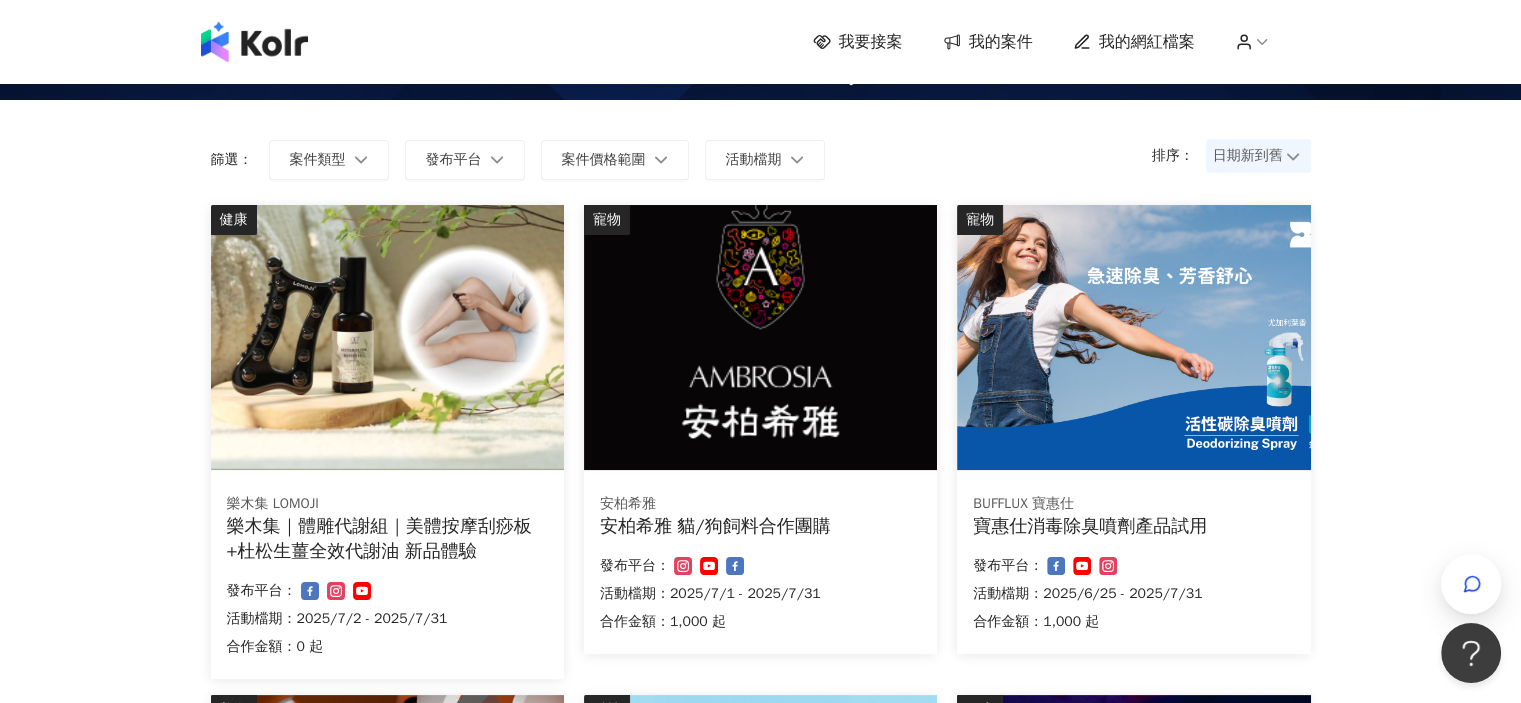 click at bounding box center (387, 337) 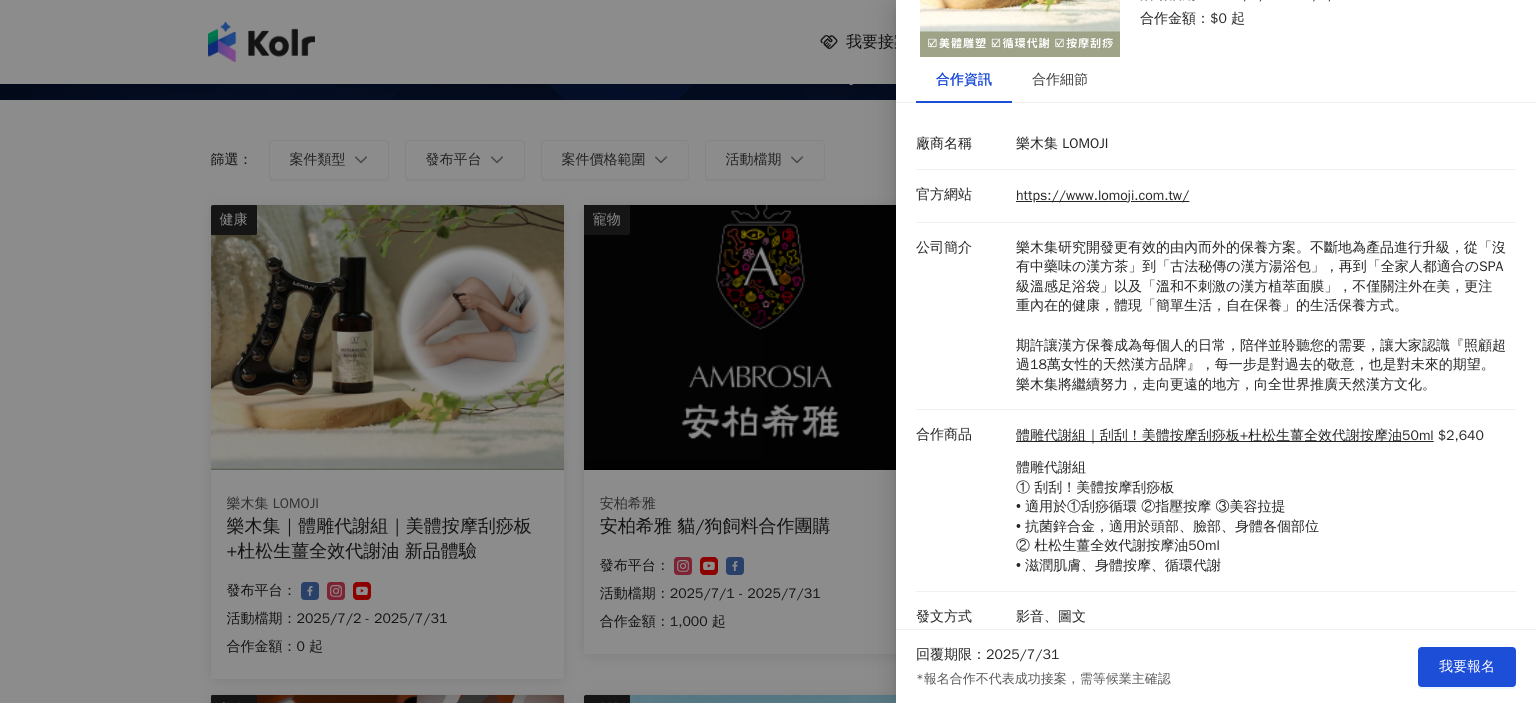 scroll, scrollTop: 177, scrollLeft: 0, axis: vertical 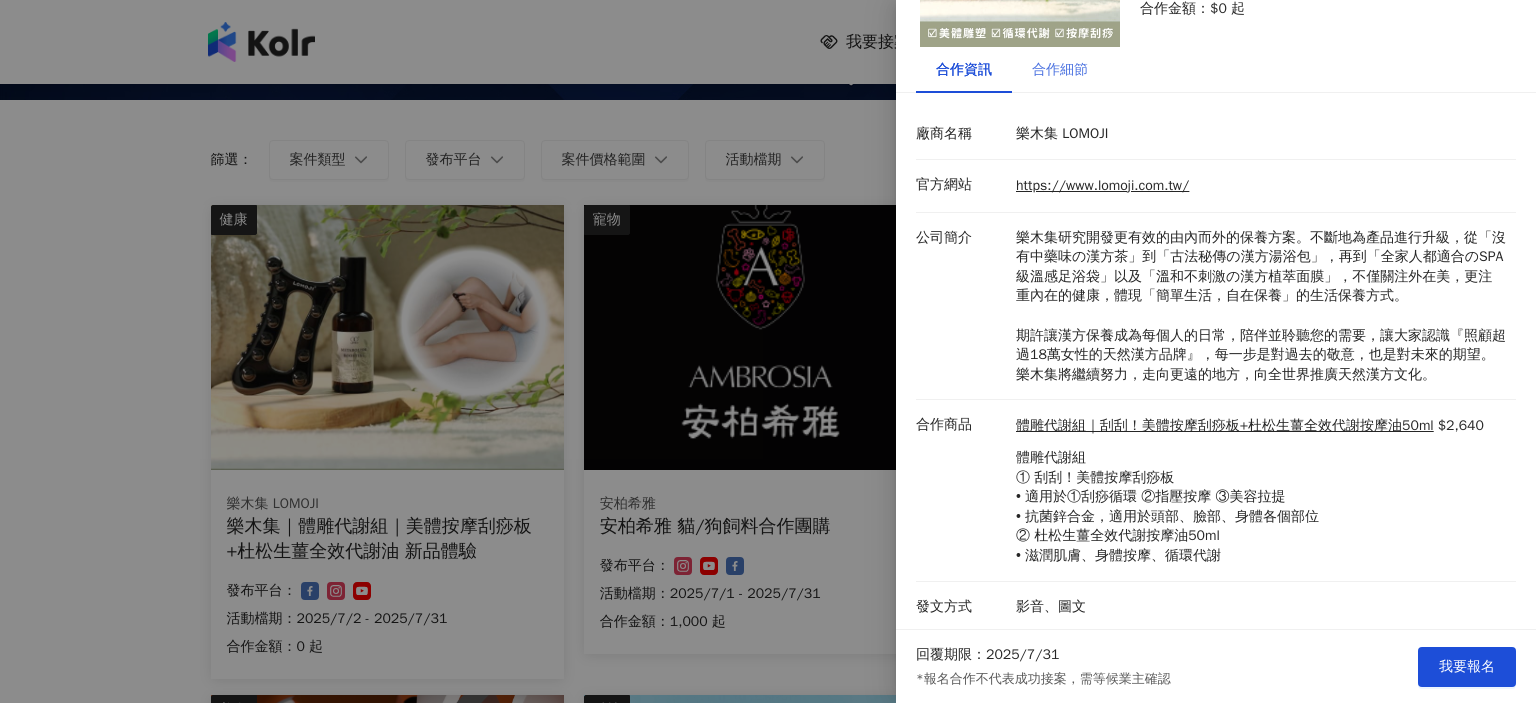 click on "合作細節" at bounding box center [1060, 70] 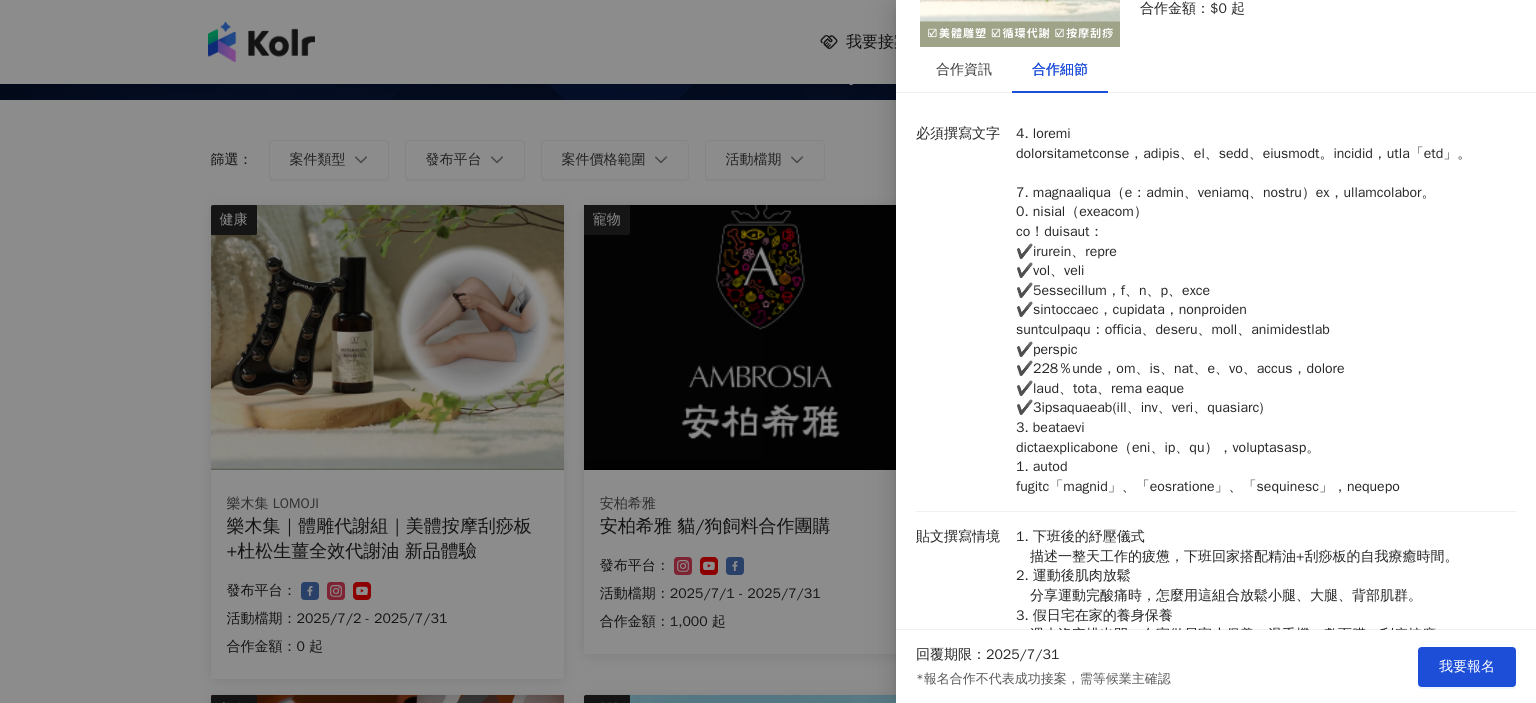 click at bounding box center [768, 351] 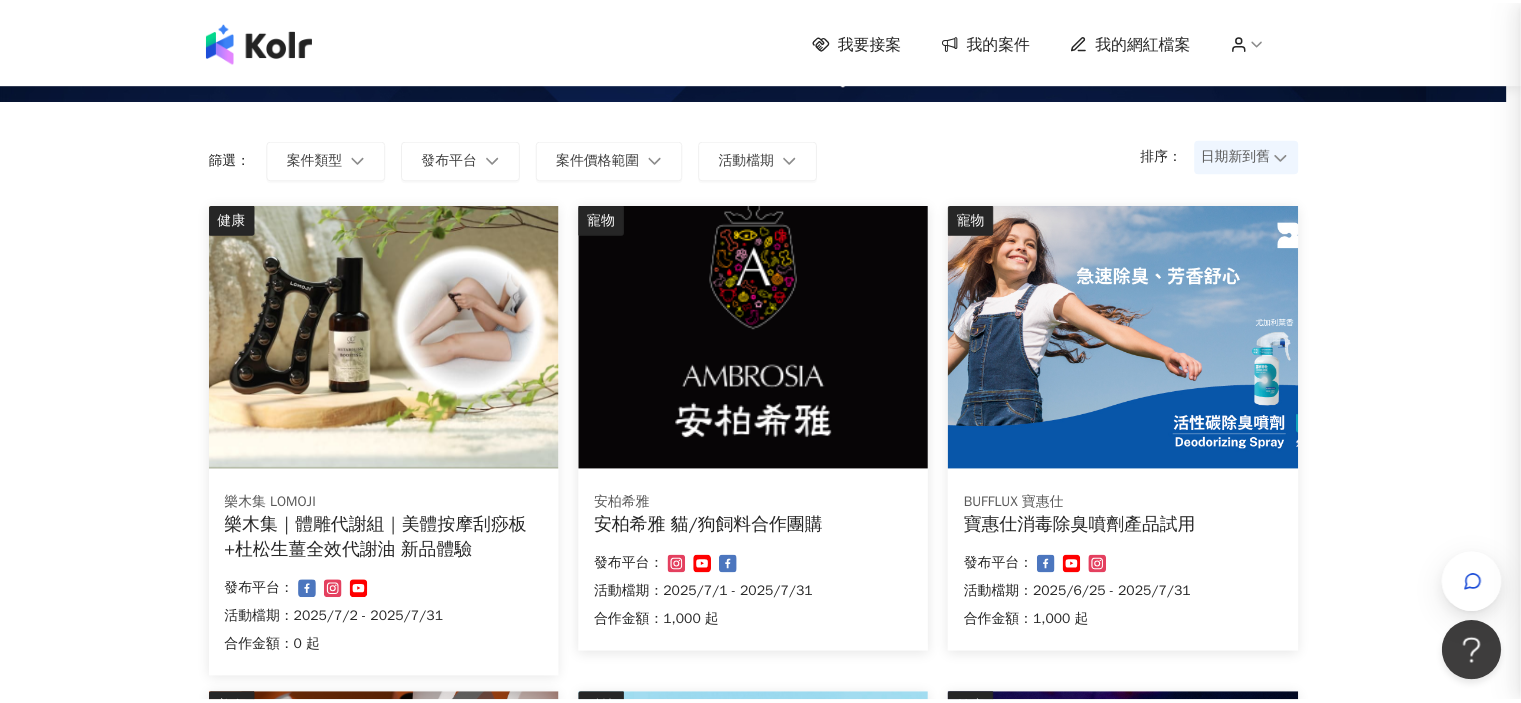 scroll, scrollTop: 0, scrollLeft: 0, axis: both 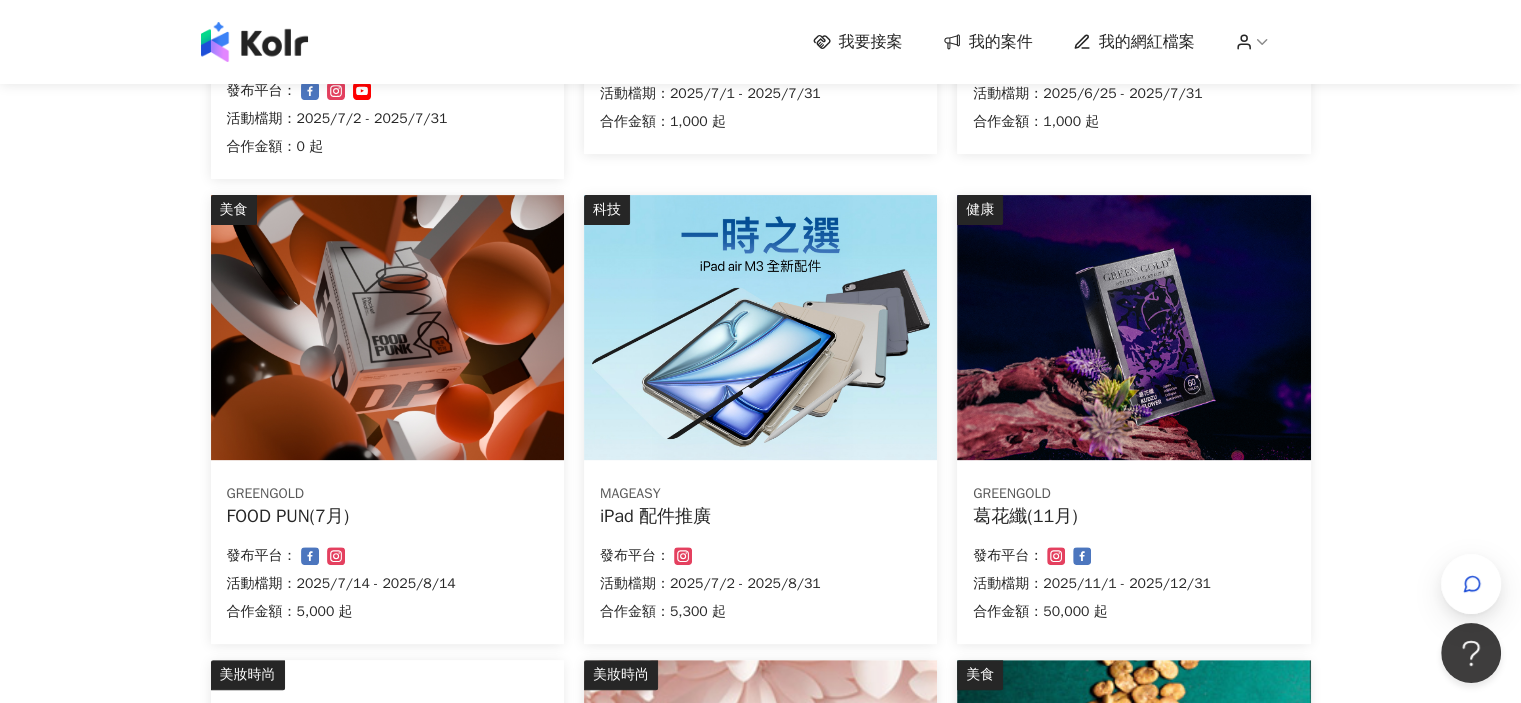 click at bounding box center [387, 327] 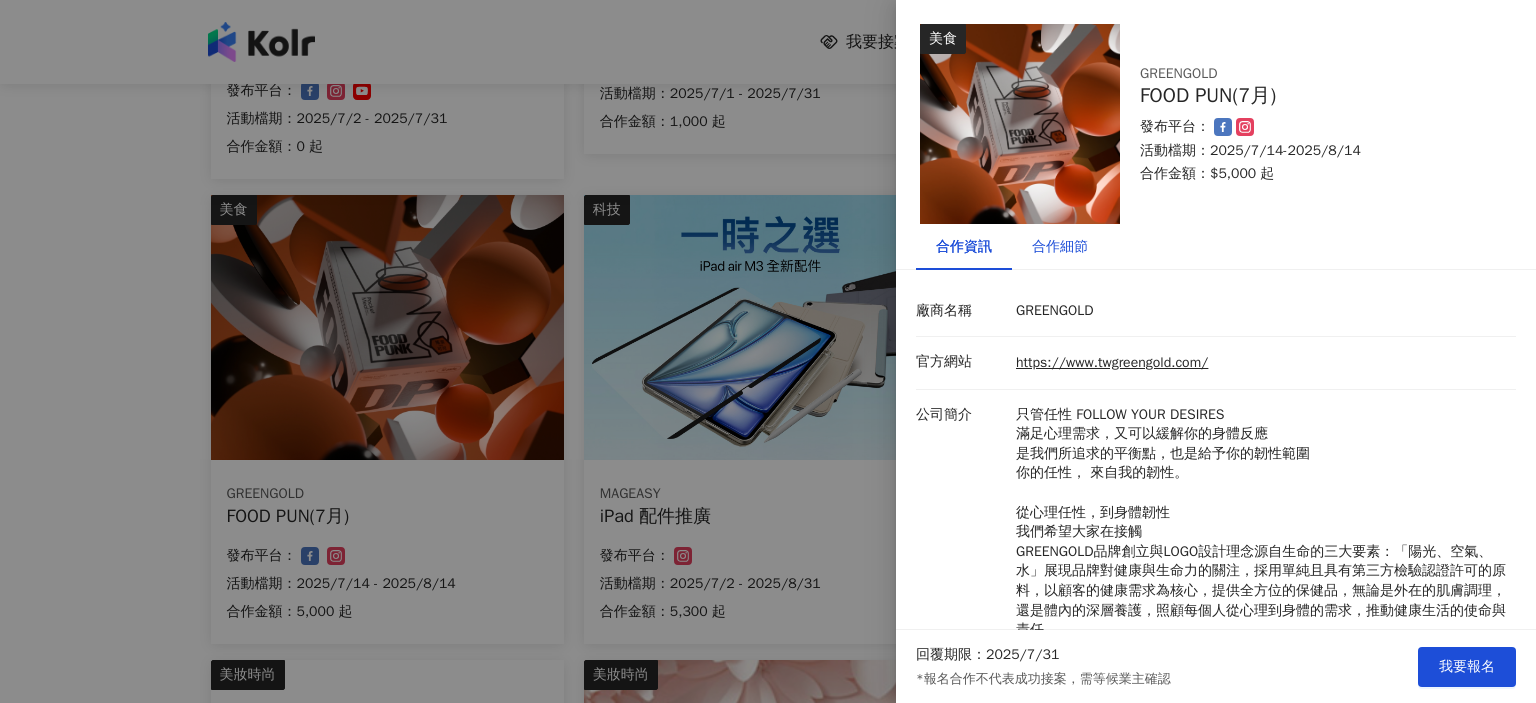 click on "合作細節" at bounding box center [1060, 247] 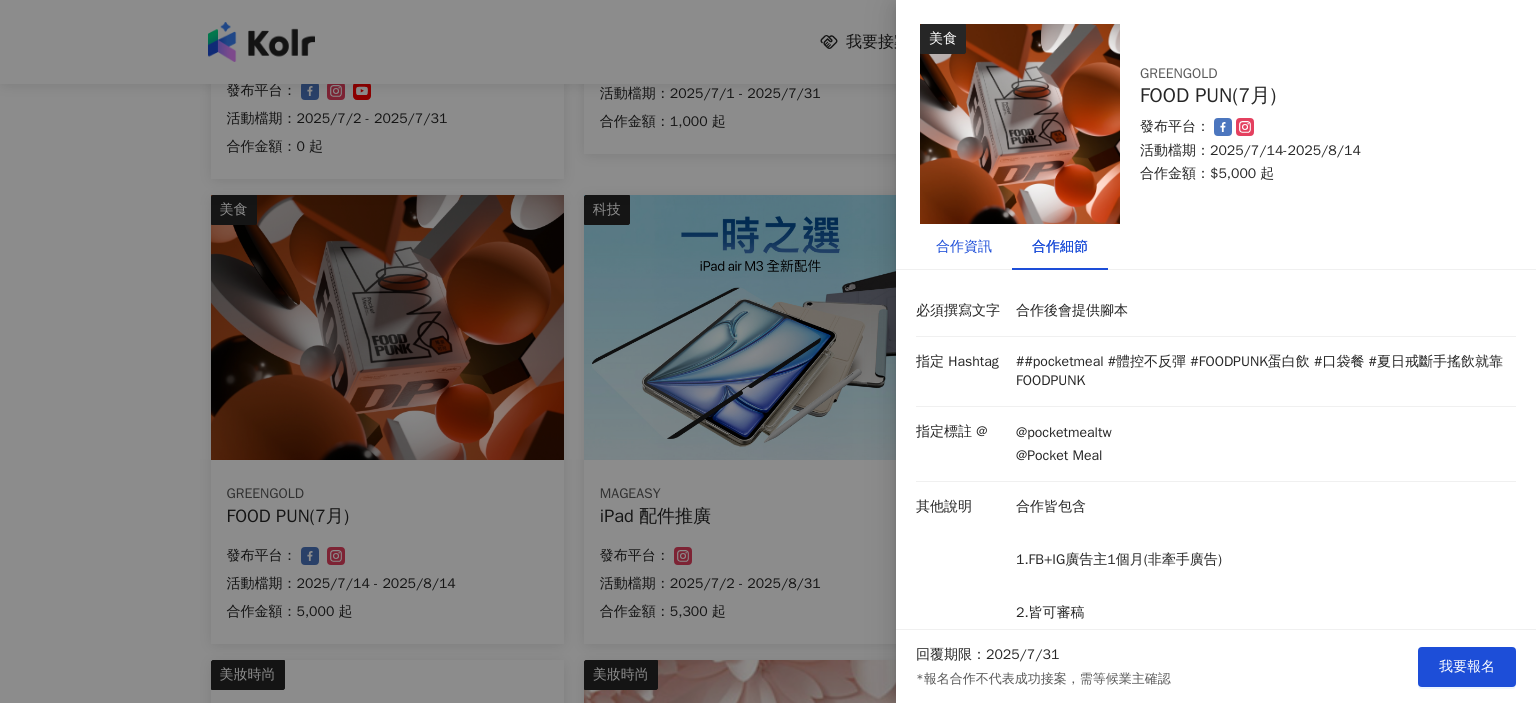 click on "合作資訊" at bounding box center (964, 247) 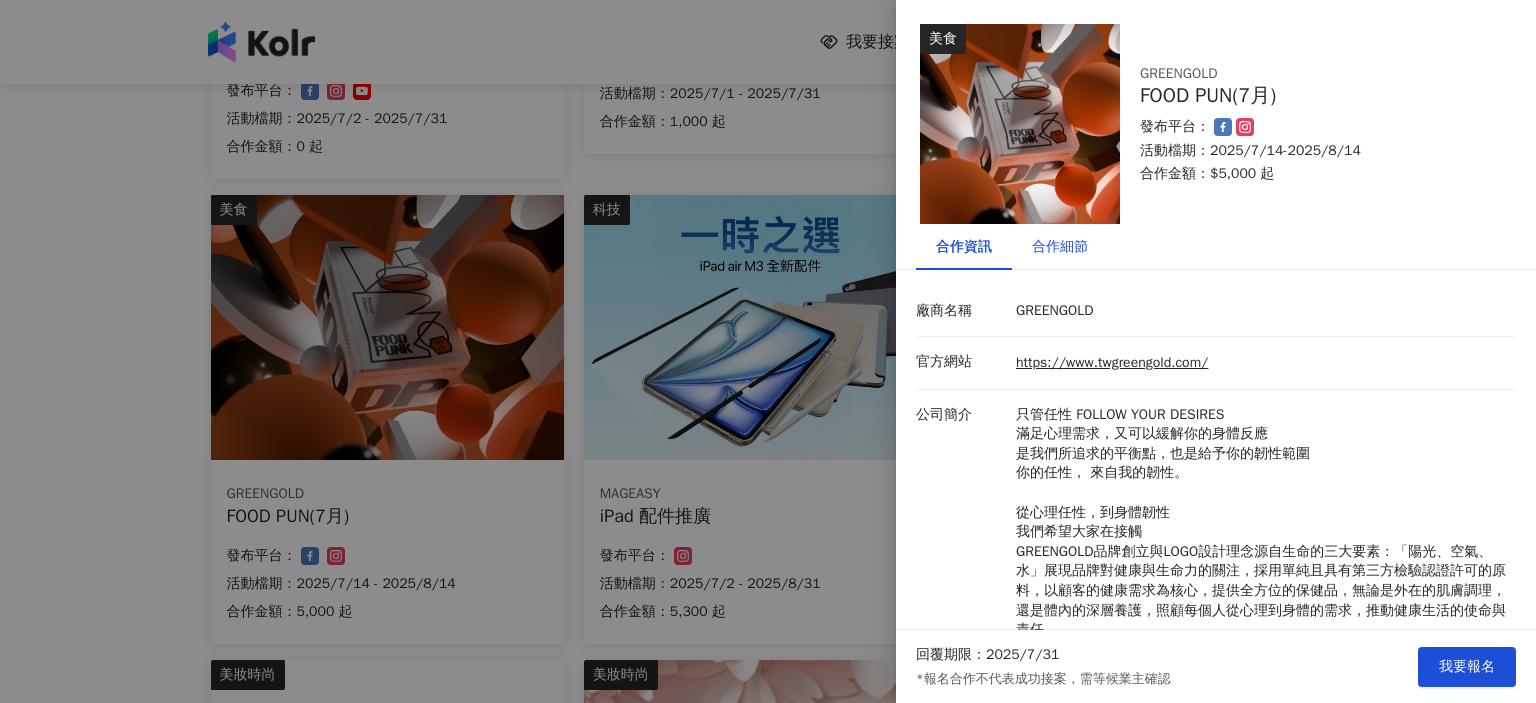 click on "合作細節" at bounding box center [1060, 247] 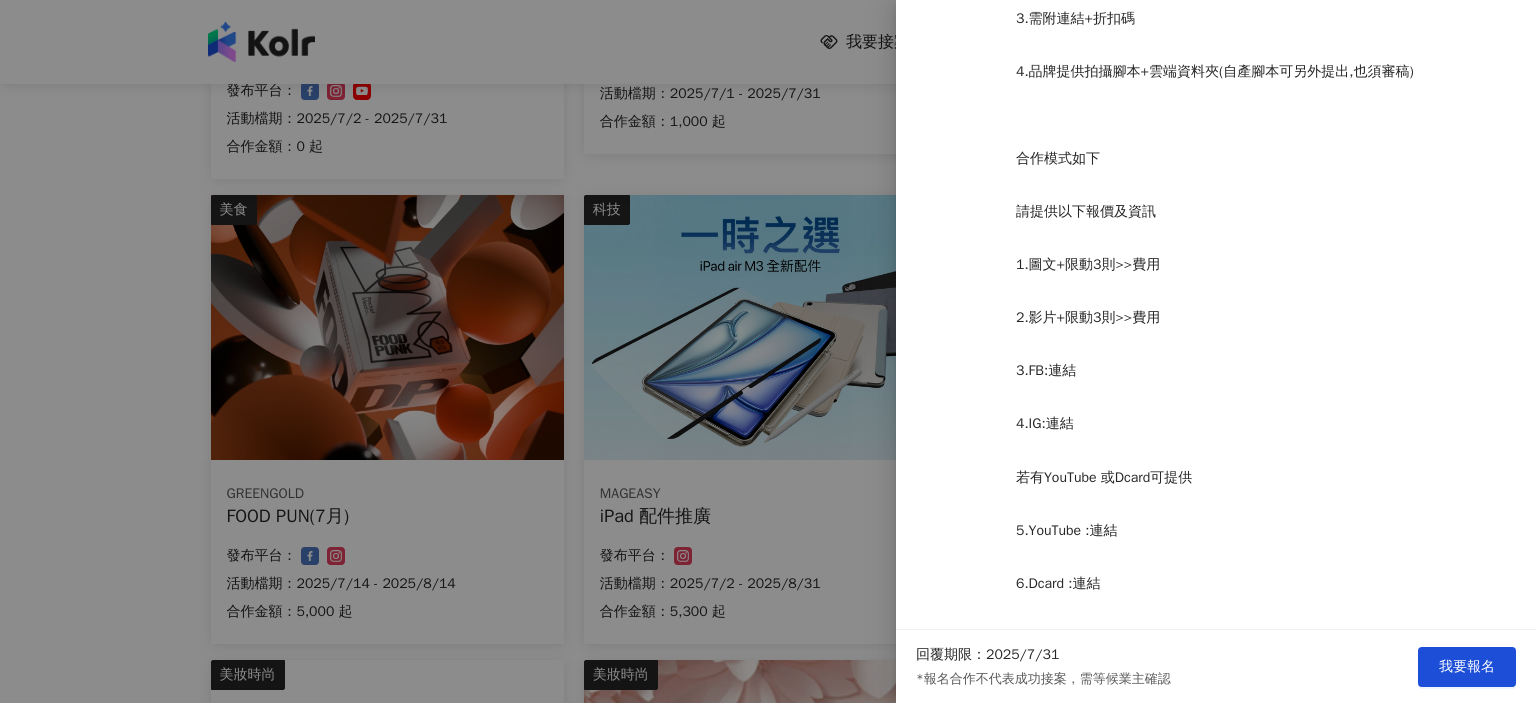 scroll, scrollTop: 660, scrollLeft: 0, axis: vertical 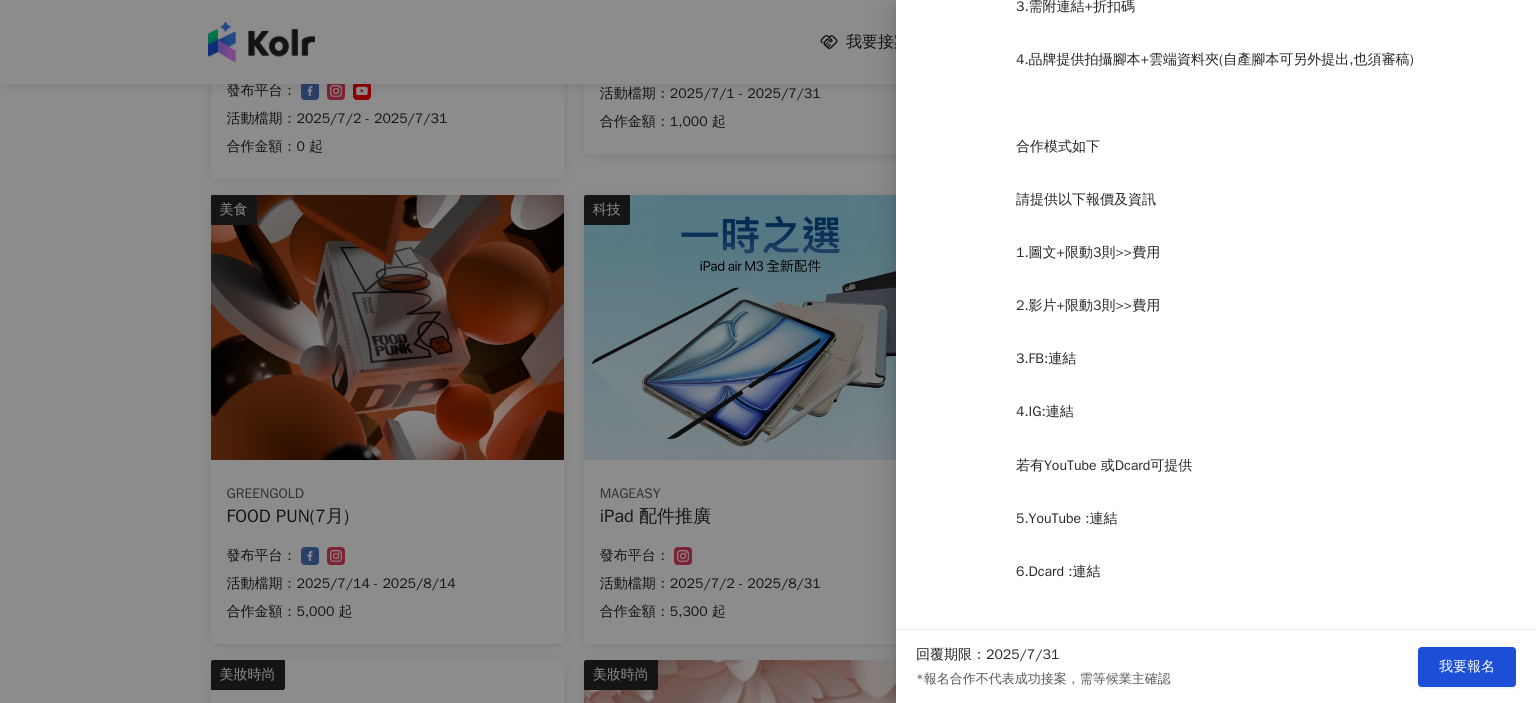click at bounding box center (768, 351) 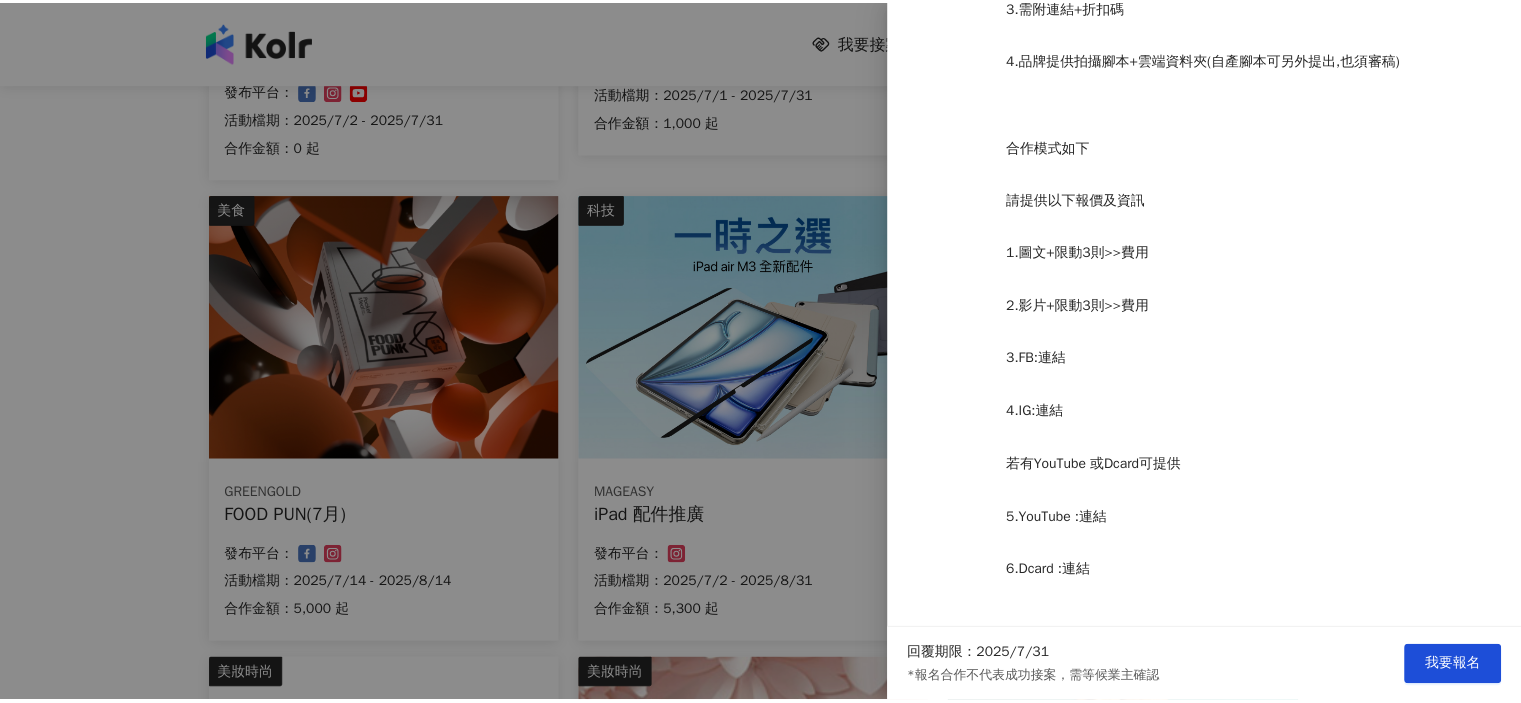 scroll, scrollTop: 0, scrollLeft: 0, axis: both 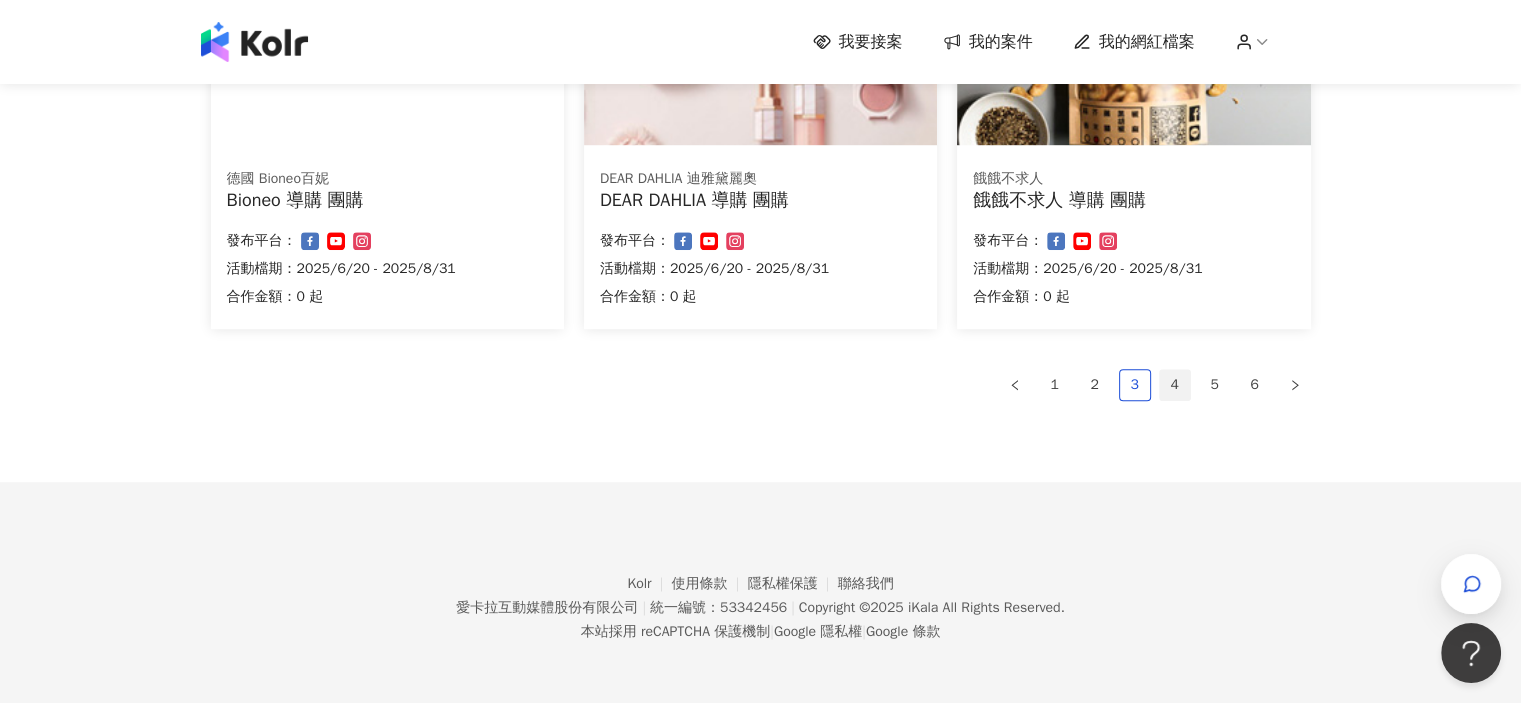 click on "4" at bounding box center (1175, 385) 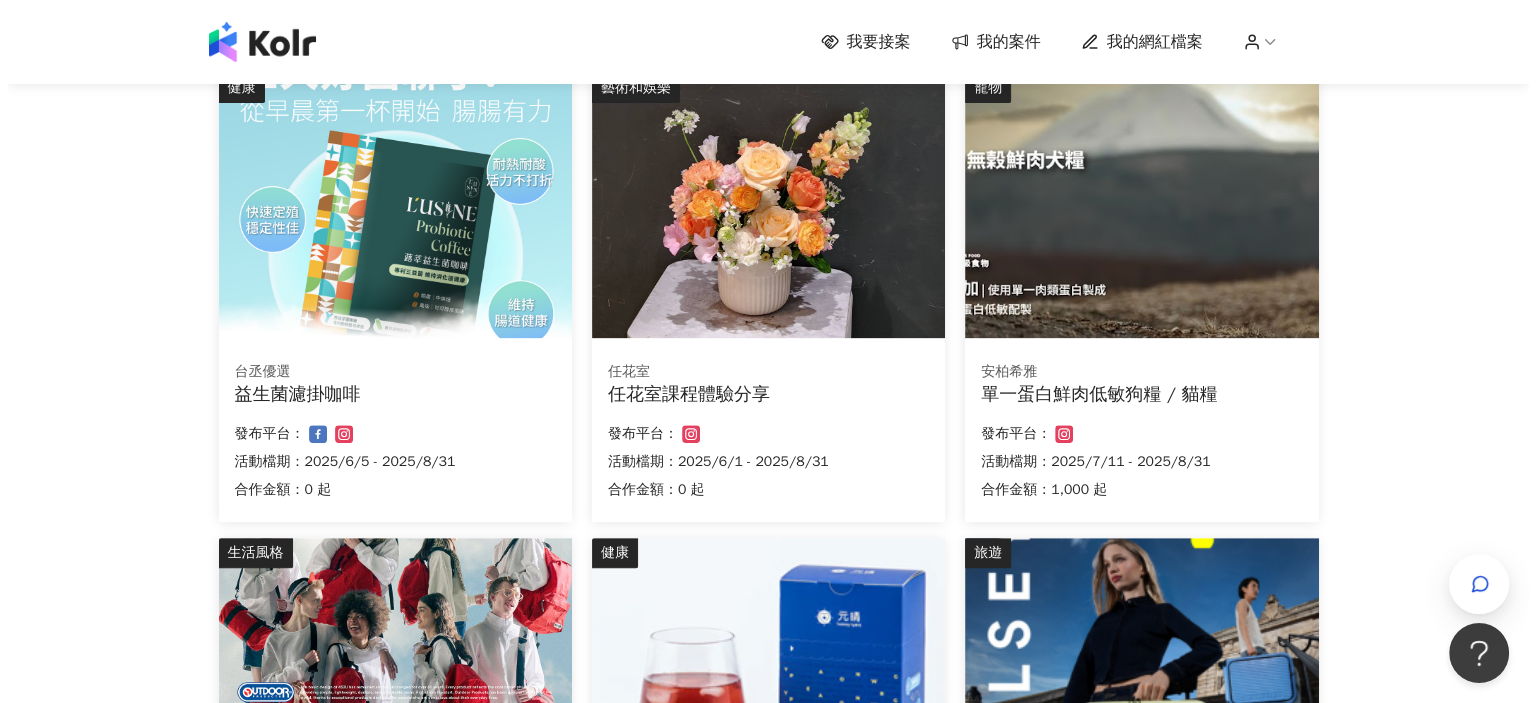 scroll, scrollTop: 680, scrollLeft: 0, axis: vertical 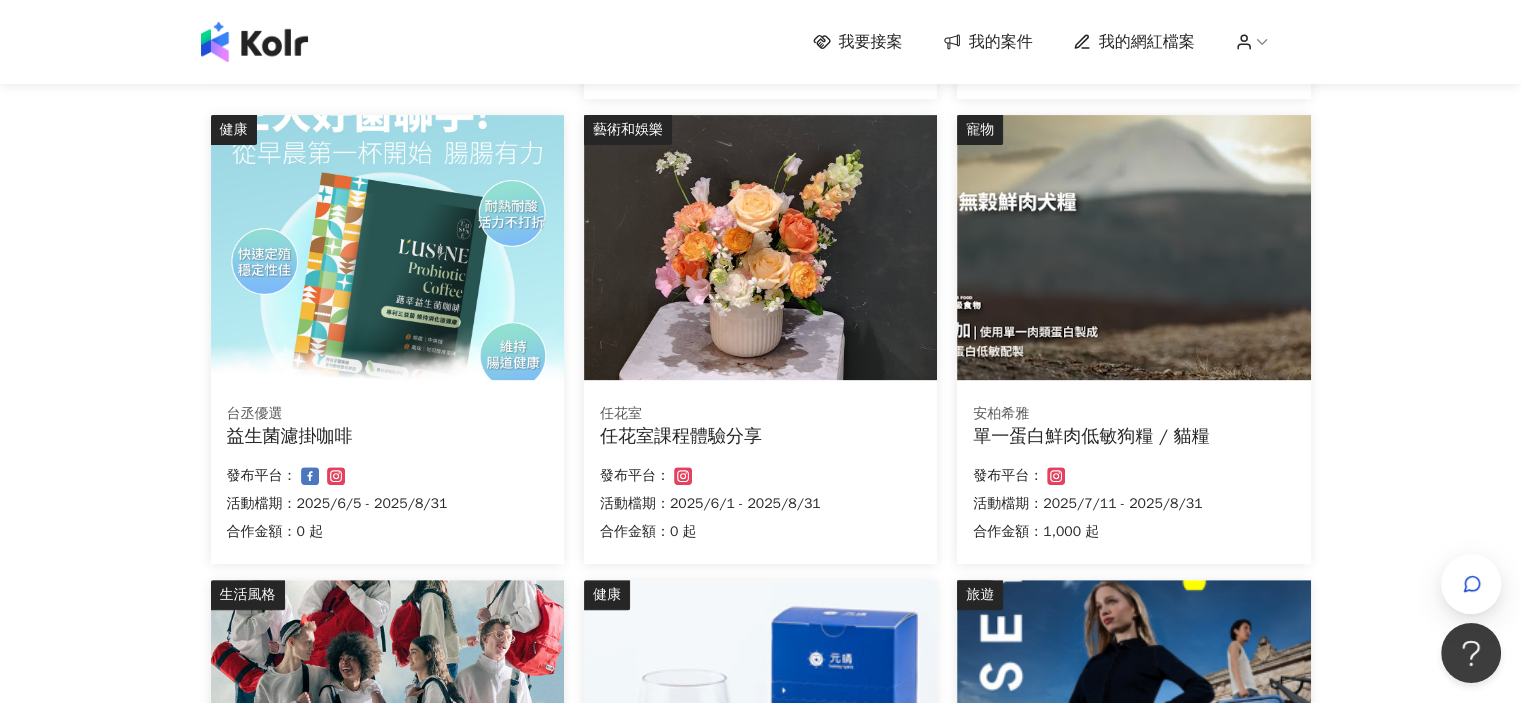 click at bounding box center [1133, 247] 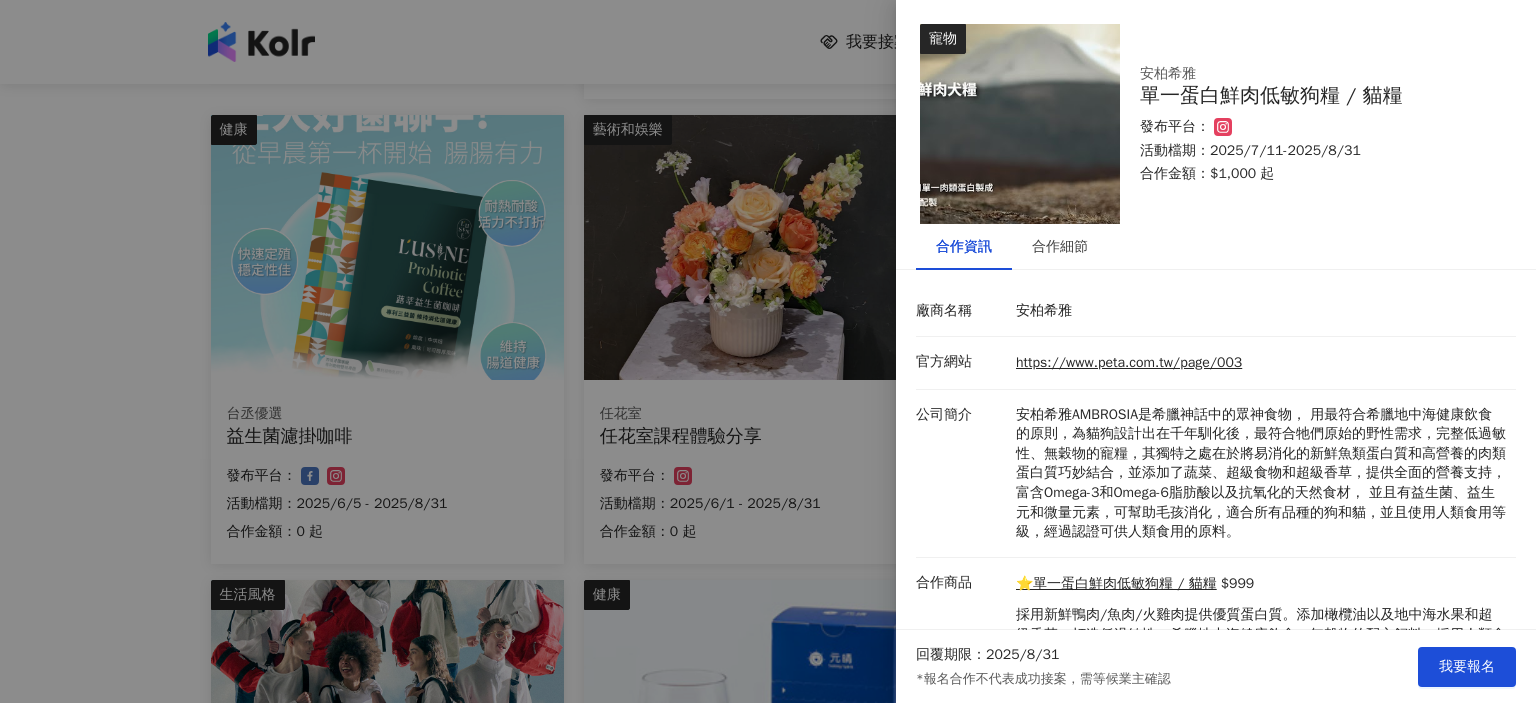 scroll, scrollTop: 99, scrollLeft: 0, axis: vertical 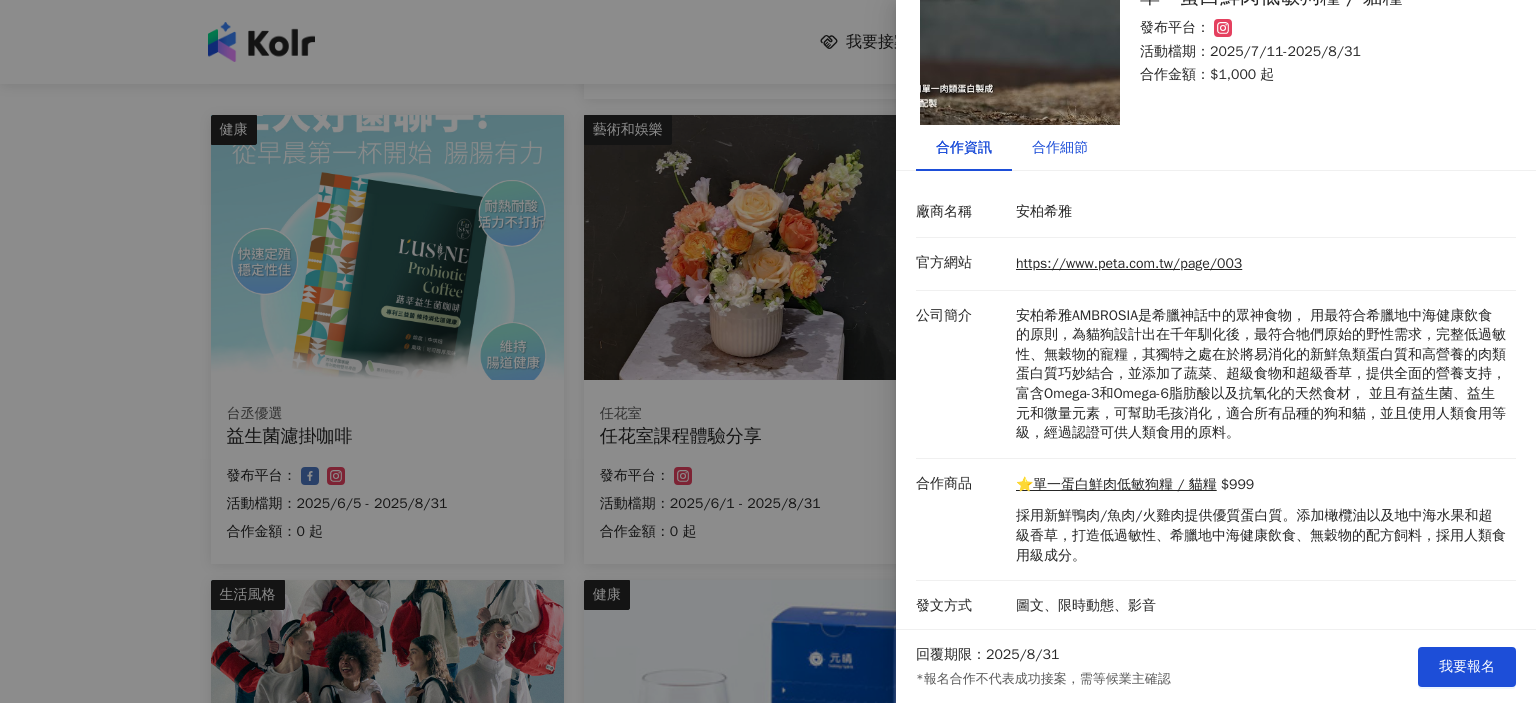 click on "合作細節" at bounding box center [1060, 148] 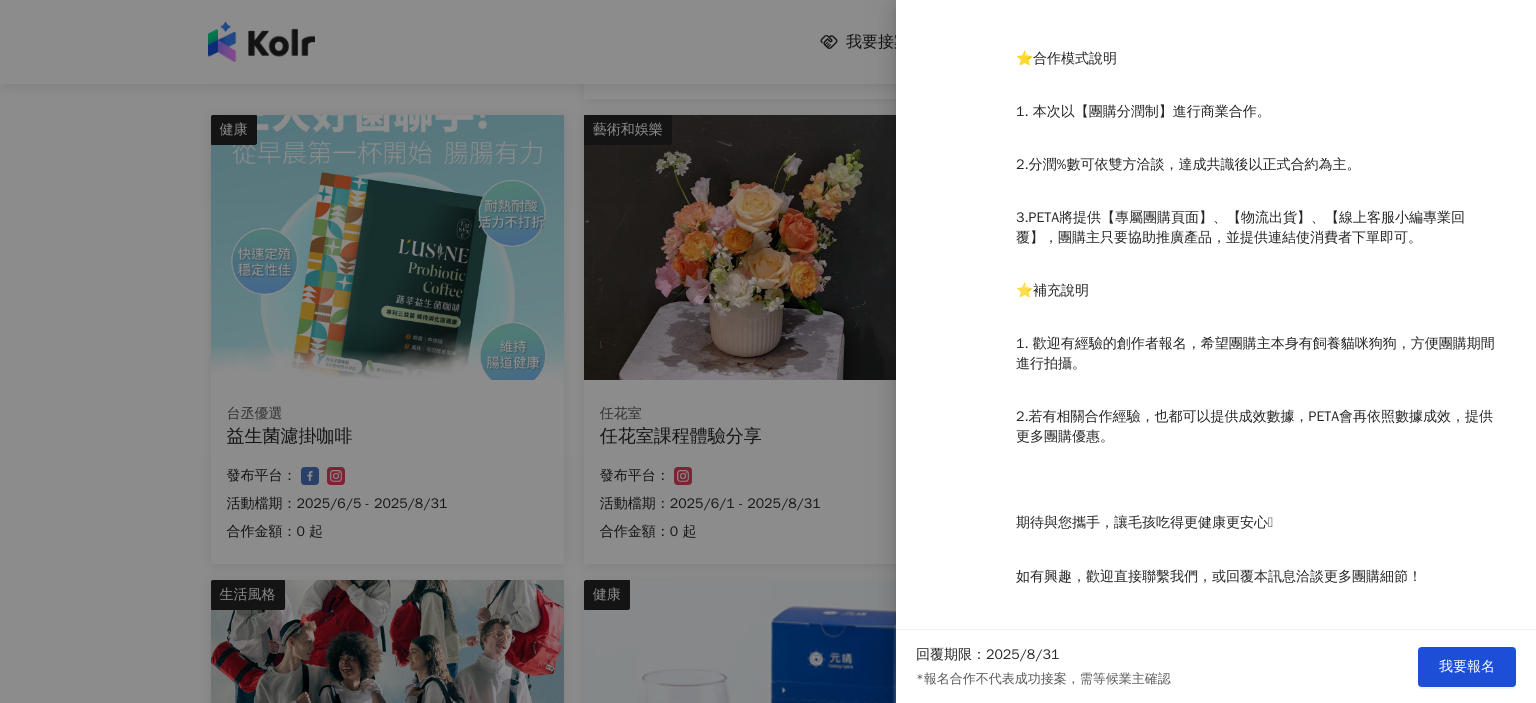 scroll, scrollTop: 712, scrollLeft: 0, axis: vertical 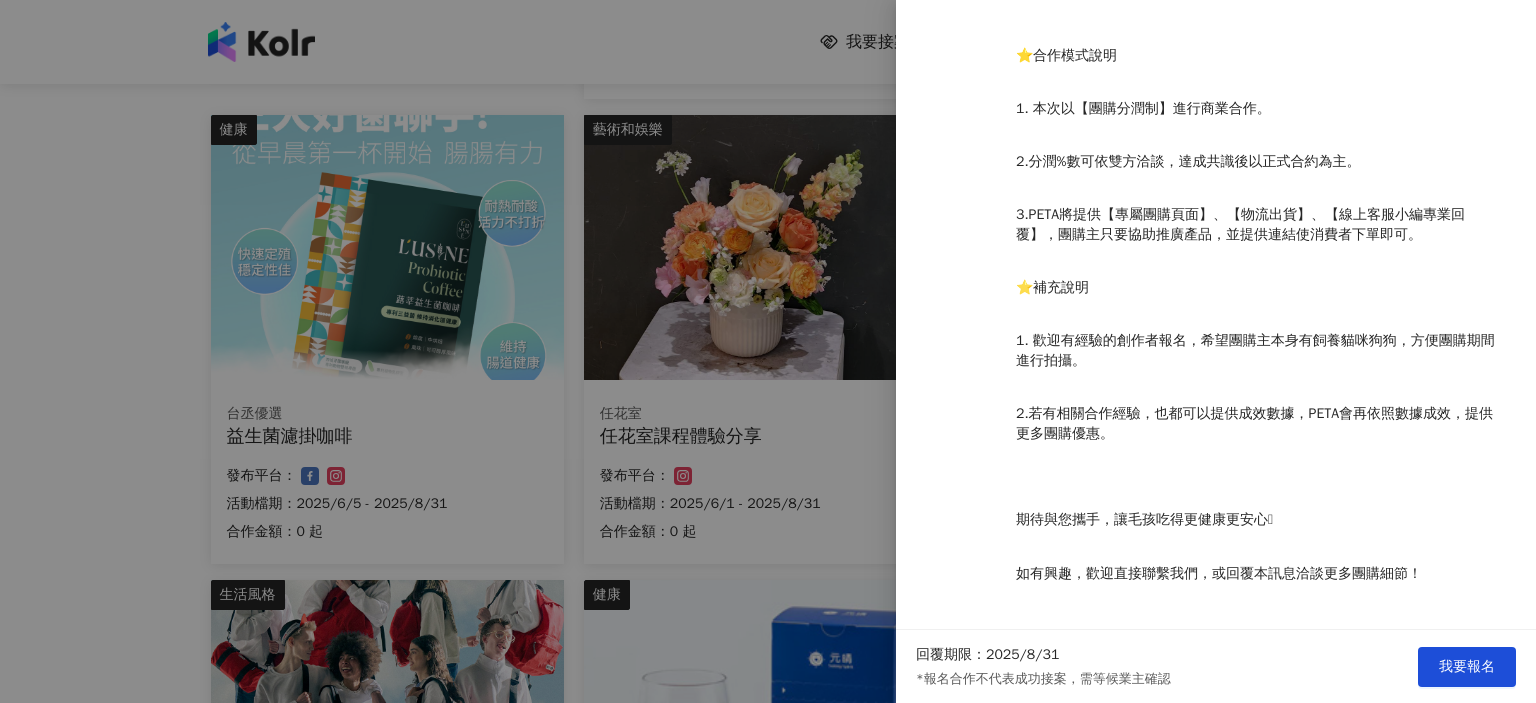 click at bounding box center [768, 351] 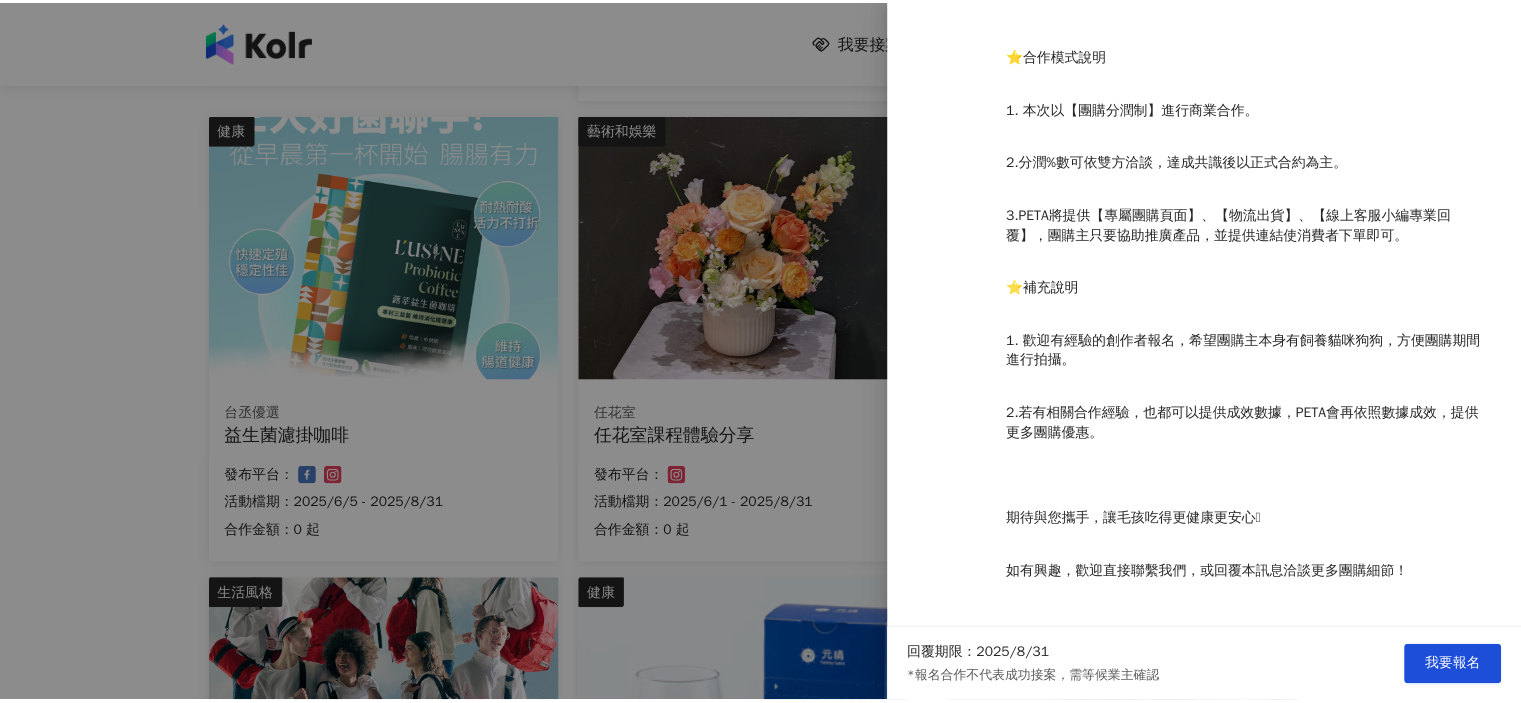 scroll, scrollTop: 0, scrollLeft: 0, axis: both 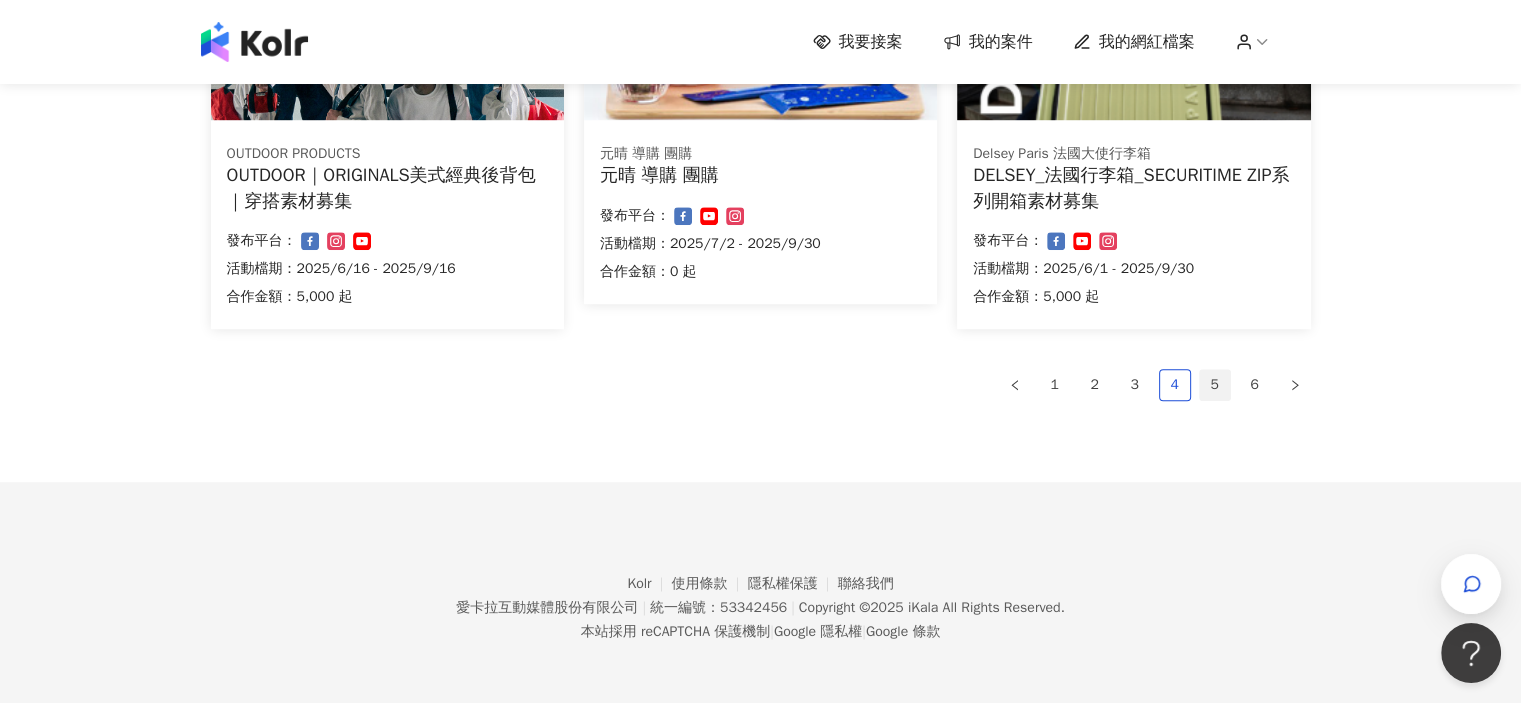 click on "5" at bounding box center [1215, 385] 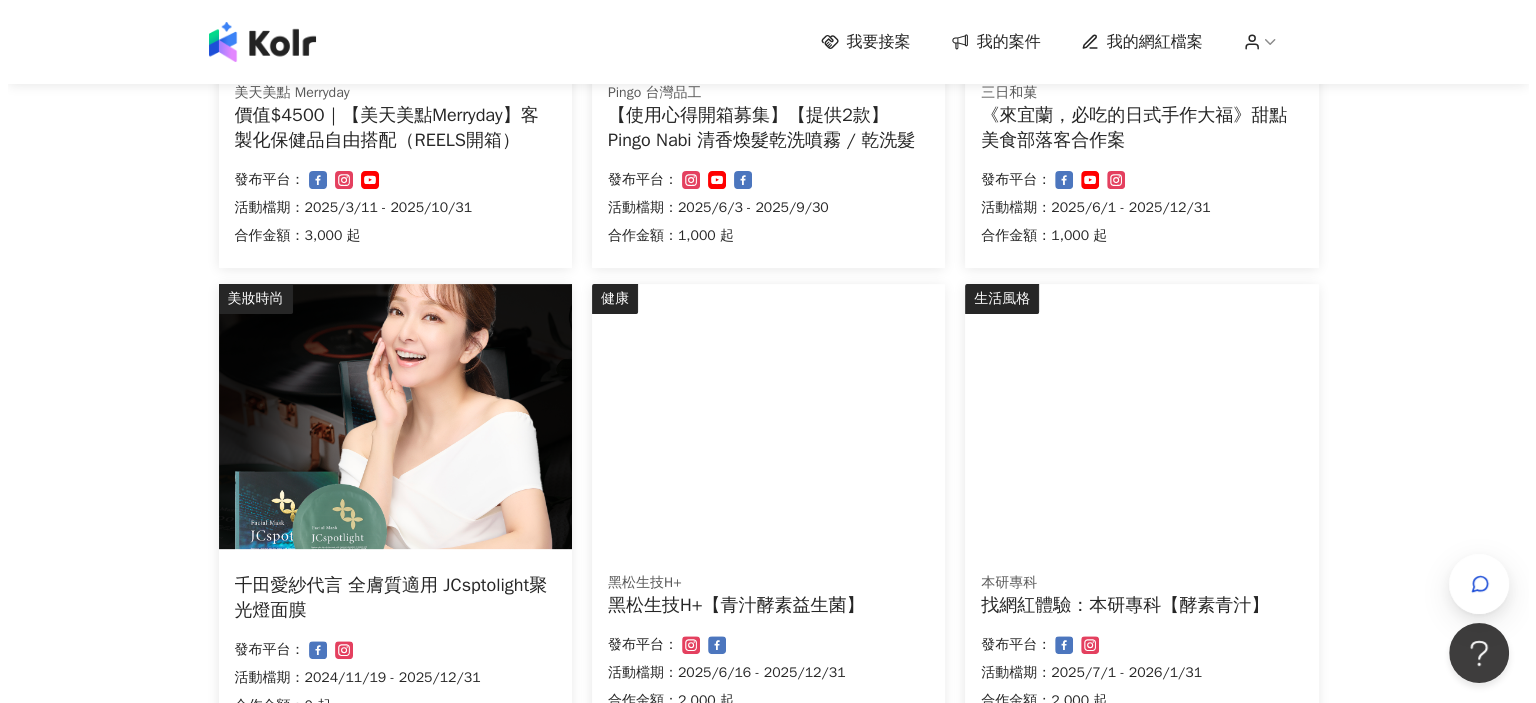 scroll, scrollTop: 611, scrollLeft: 0, axis: vertical 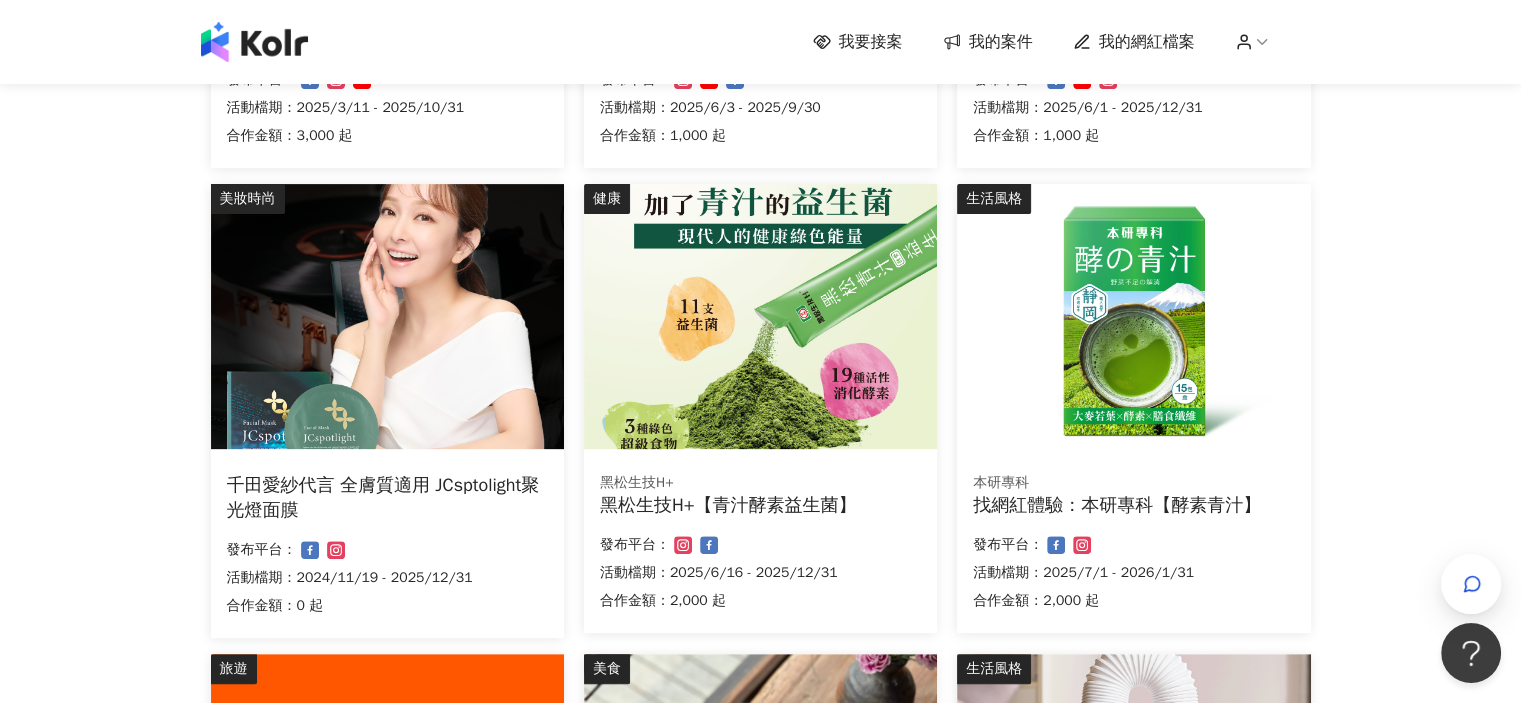 click at bounding box center [760, 316] 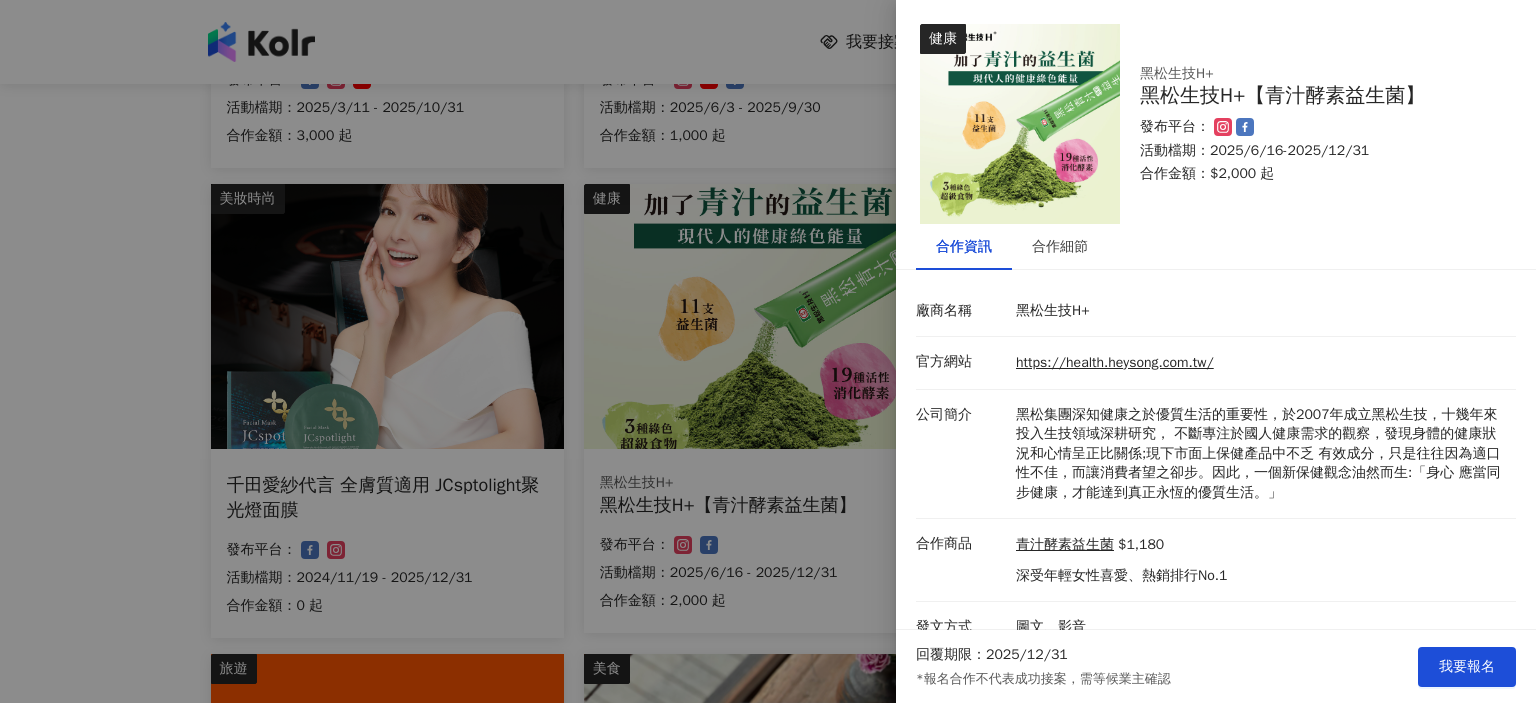 scroll, scrollTop: 20, scrollLeft: 0, axis: vertical 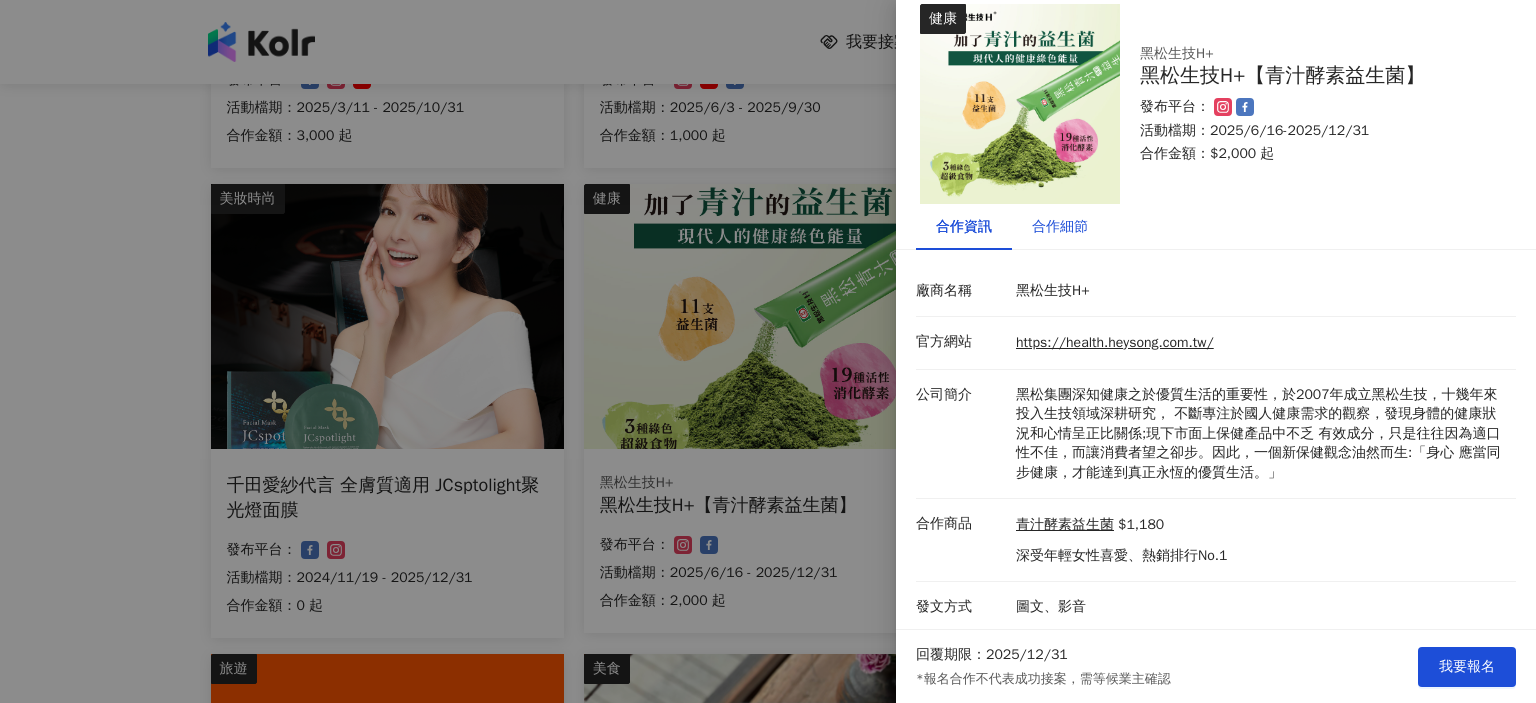 click on "合作細節" at bounding box center (1060, 227) 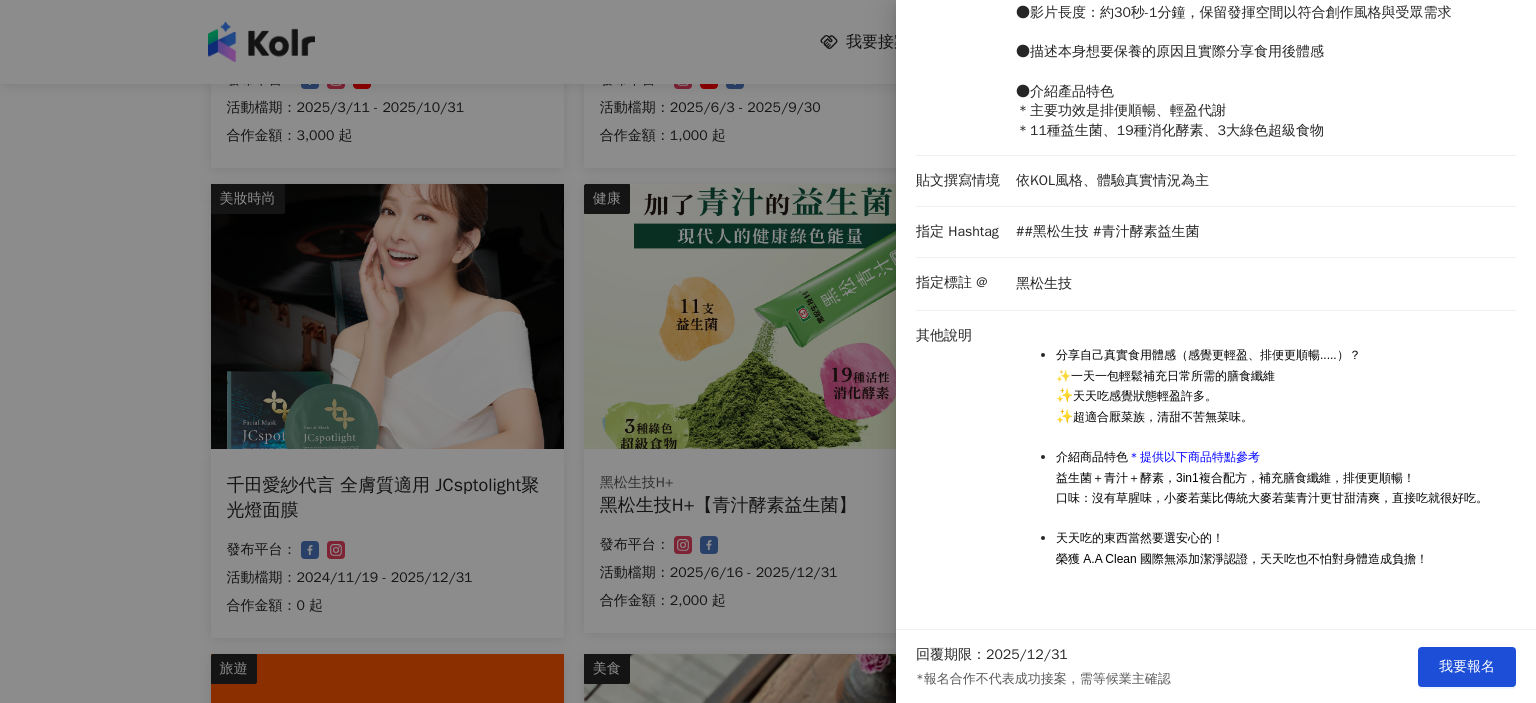 scroll, scrollTop: 342, scrollLeft: 0, axis: vertical 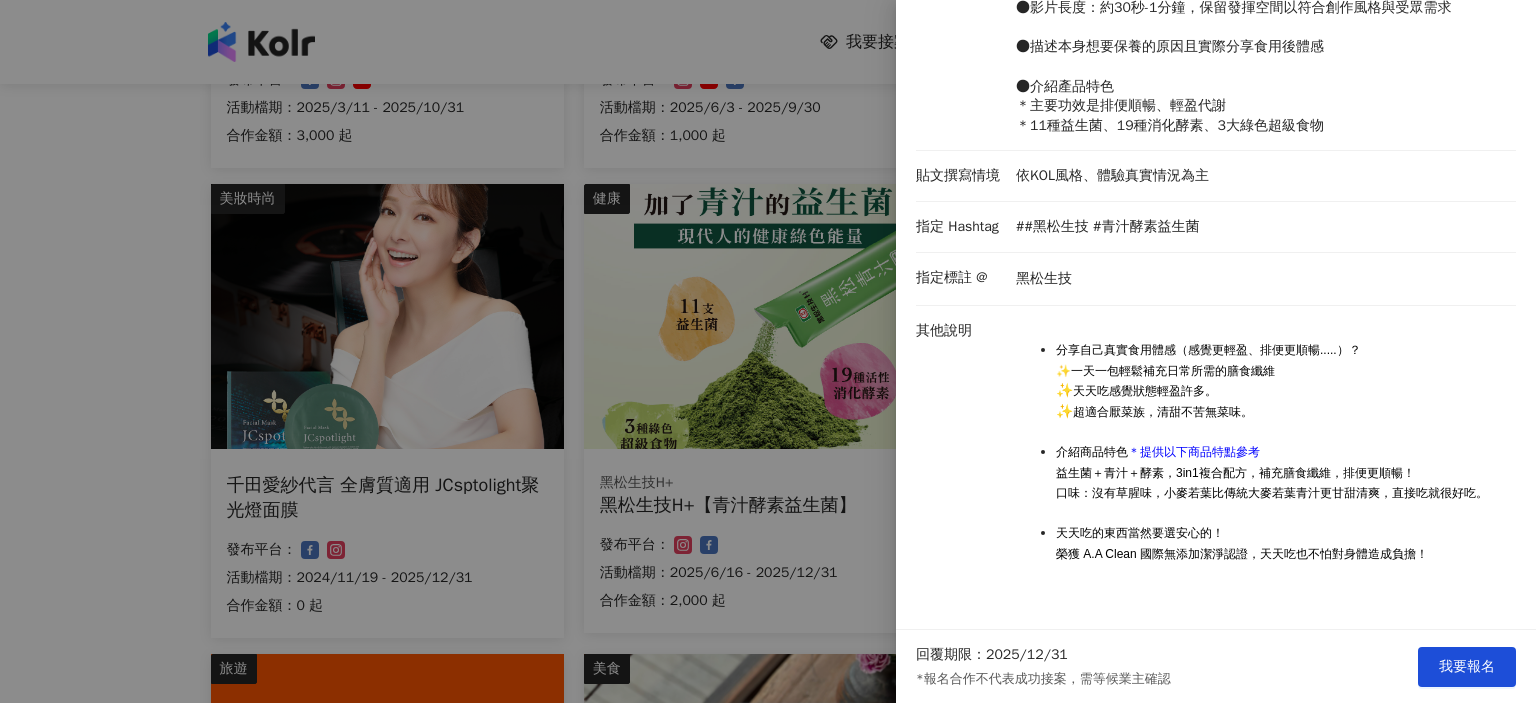 click at bounding box center (768, 351) 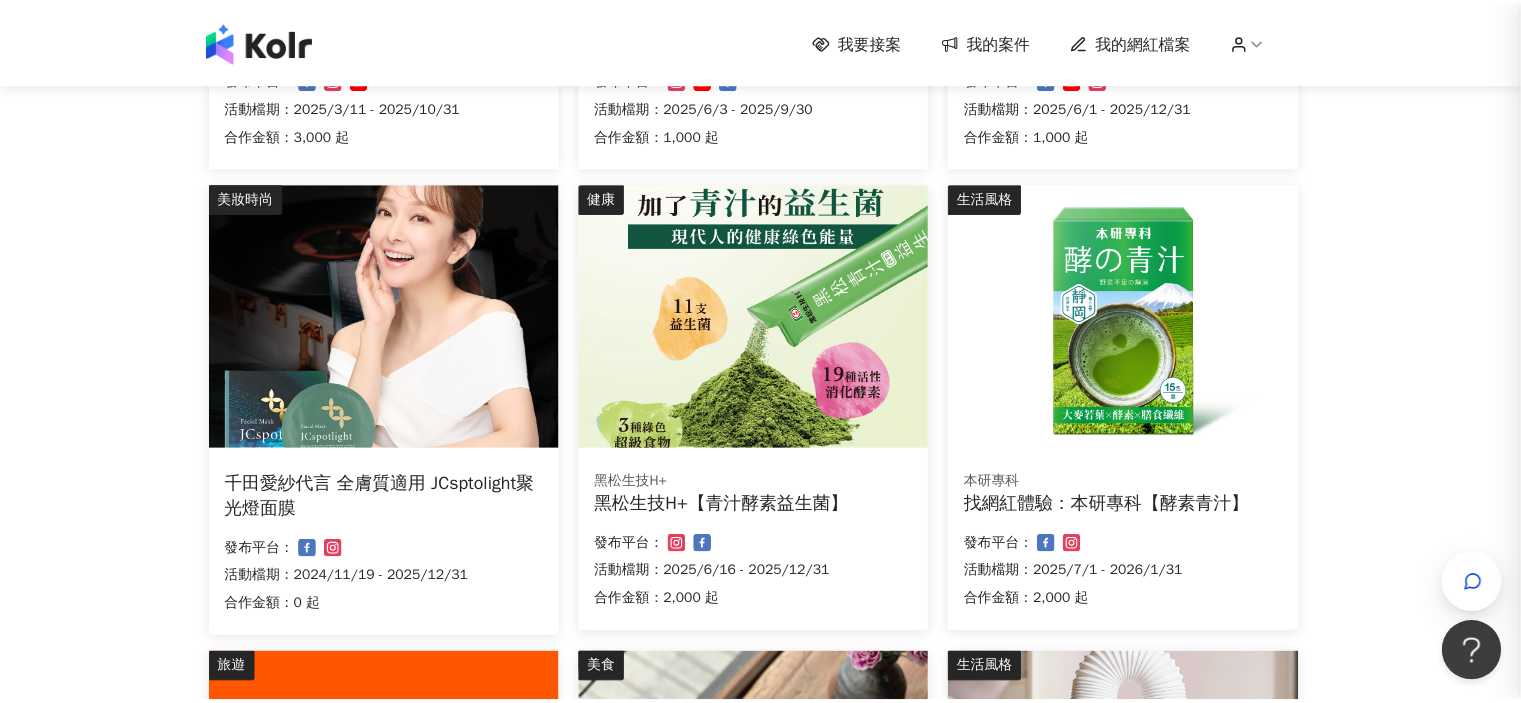 scroll, scrollTop: 0, scrollLeft: 0, axis: both 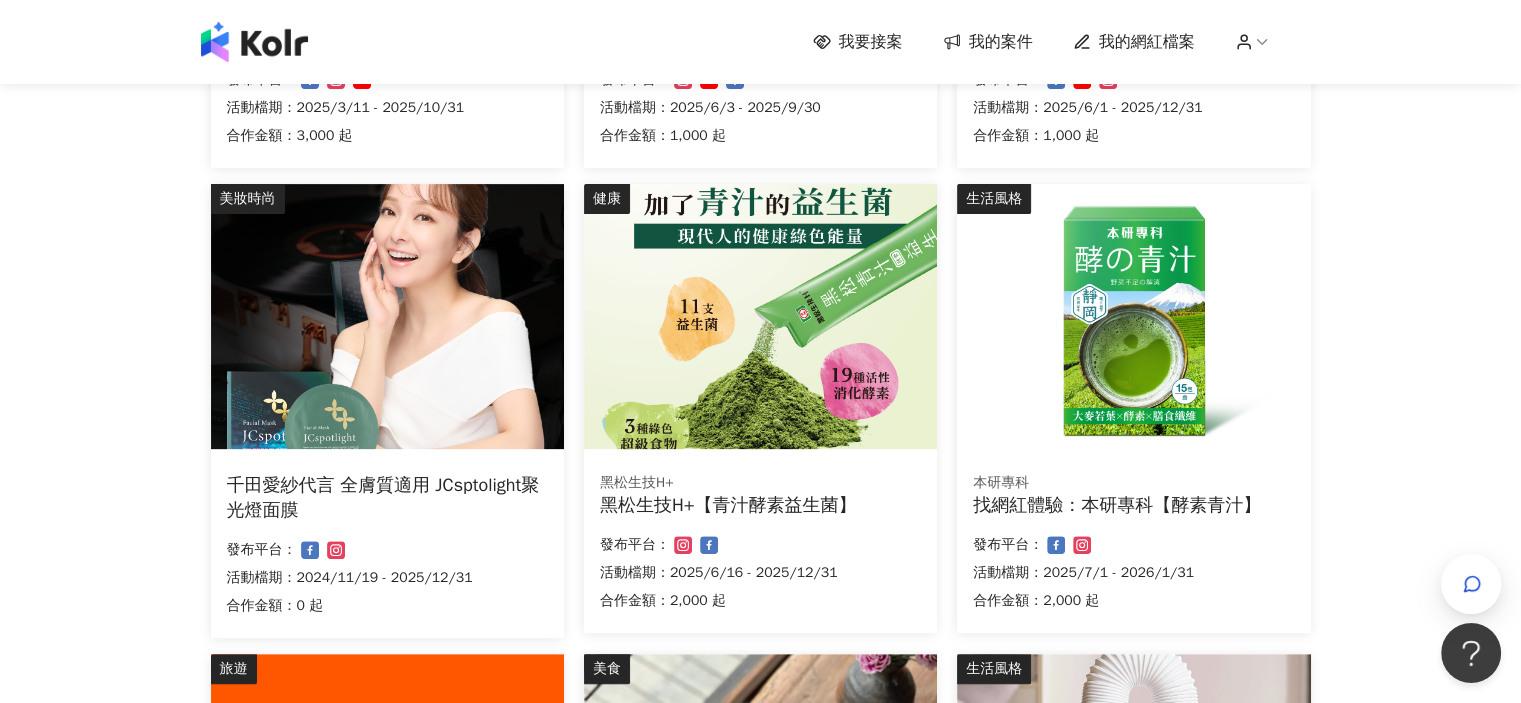 click at bounding box center (1133, 316) 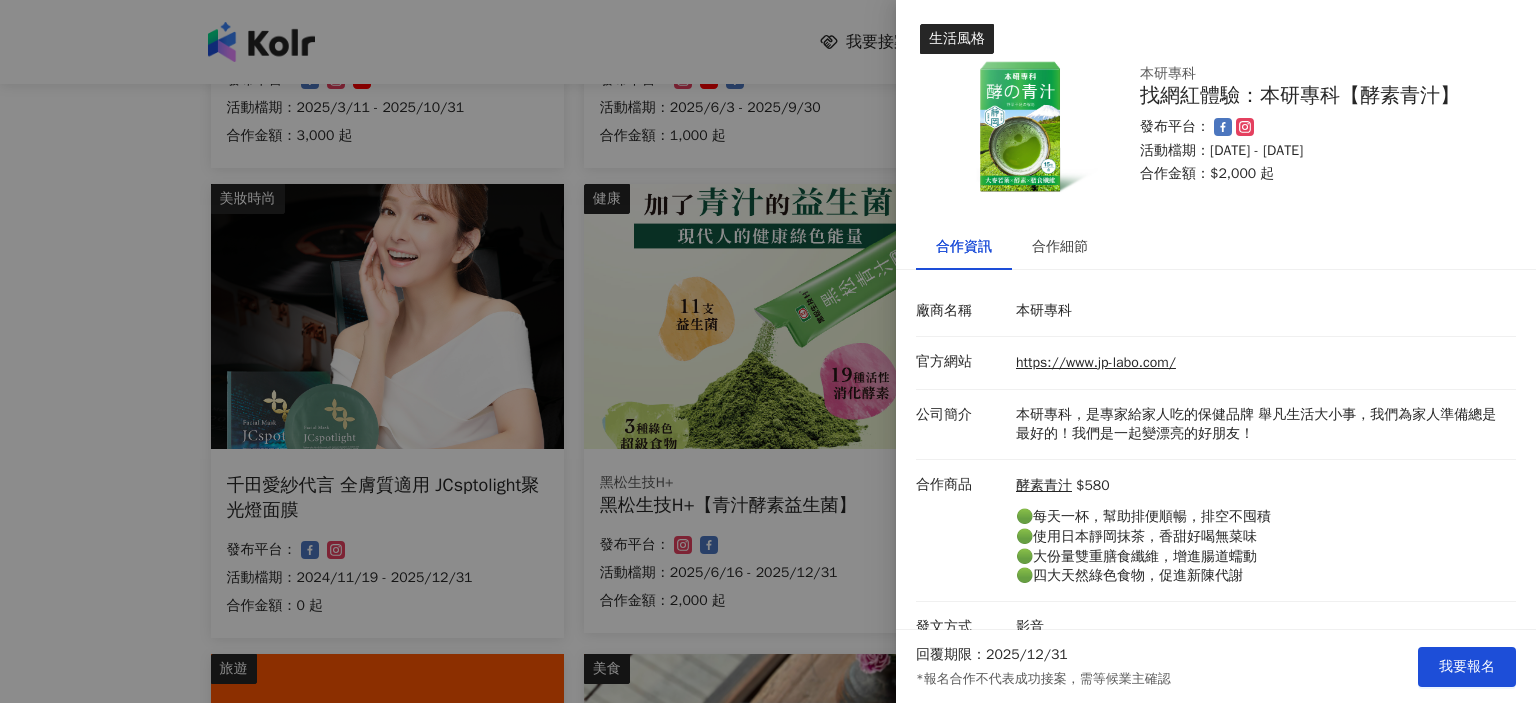 click at bounding box center [768, 351] 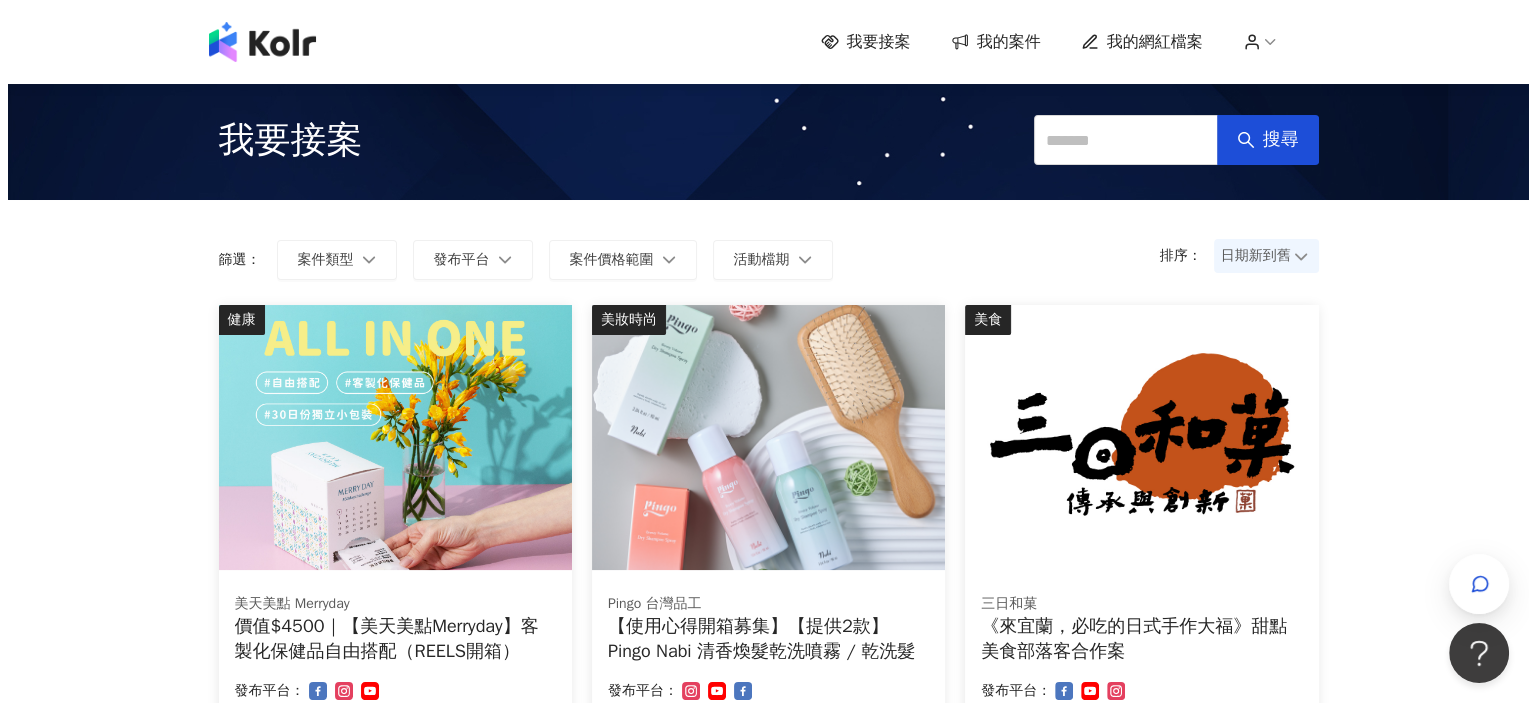 scroll, scrollTop: 100, scrollLeft: 0, axis: vertical 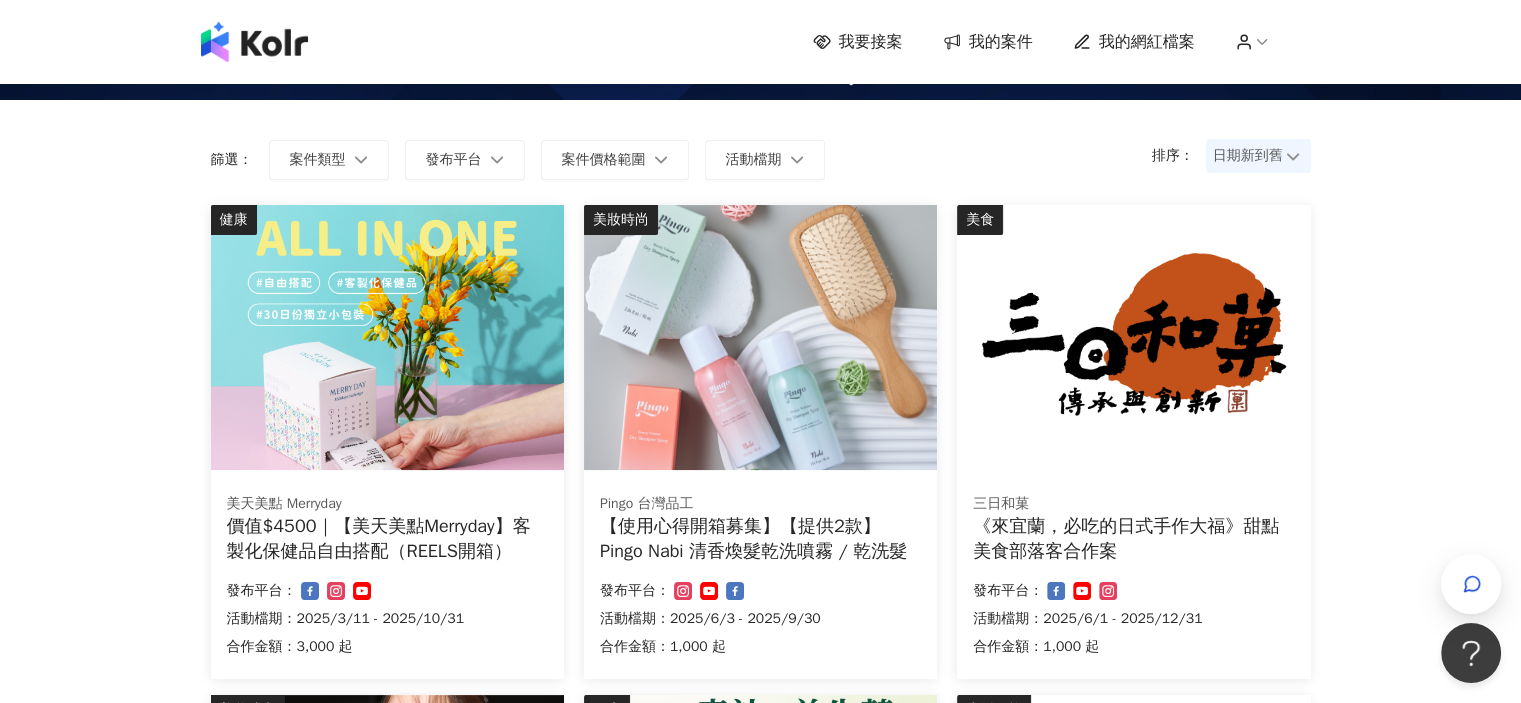 click at bounding box center (760, 337) 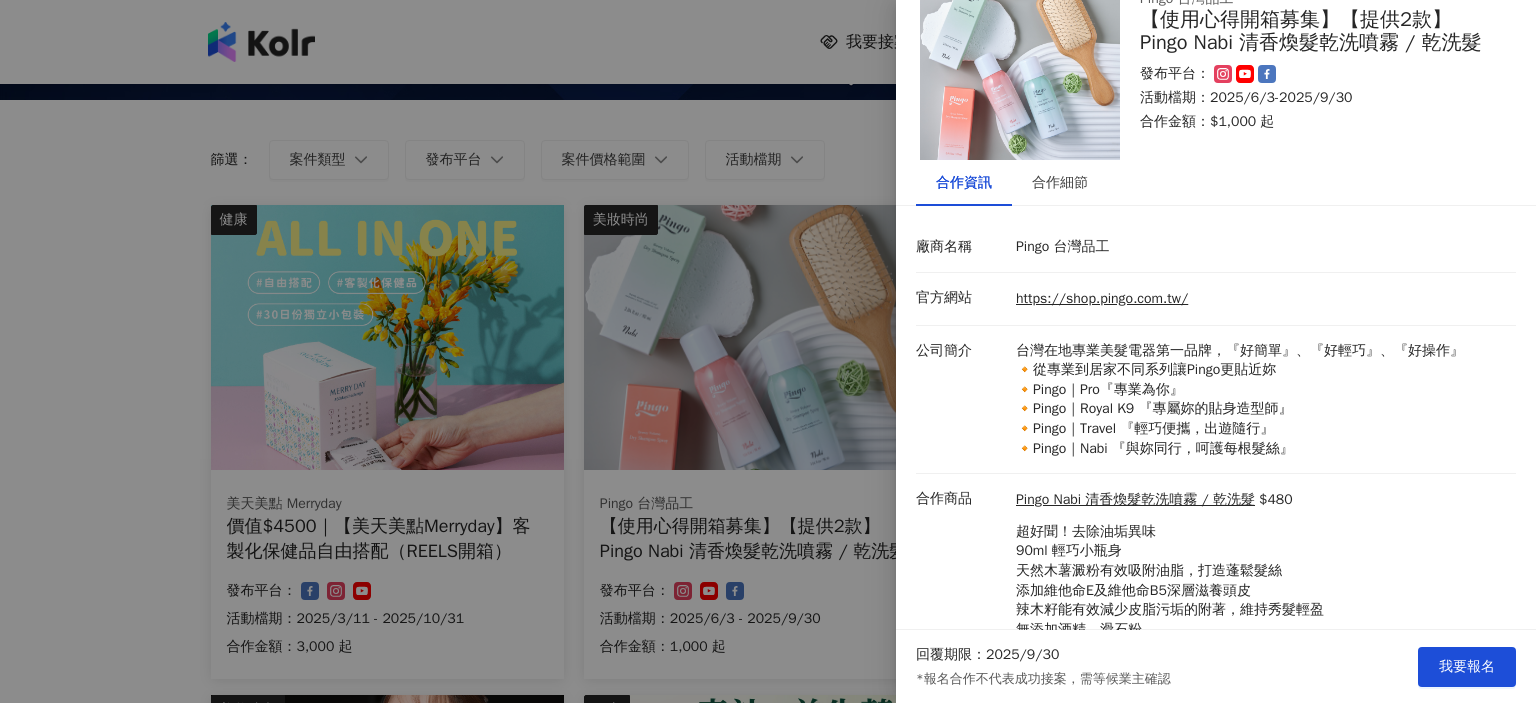 scroll, scrollTop: 138, scrollLeft: 0, axis: vertical 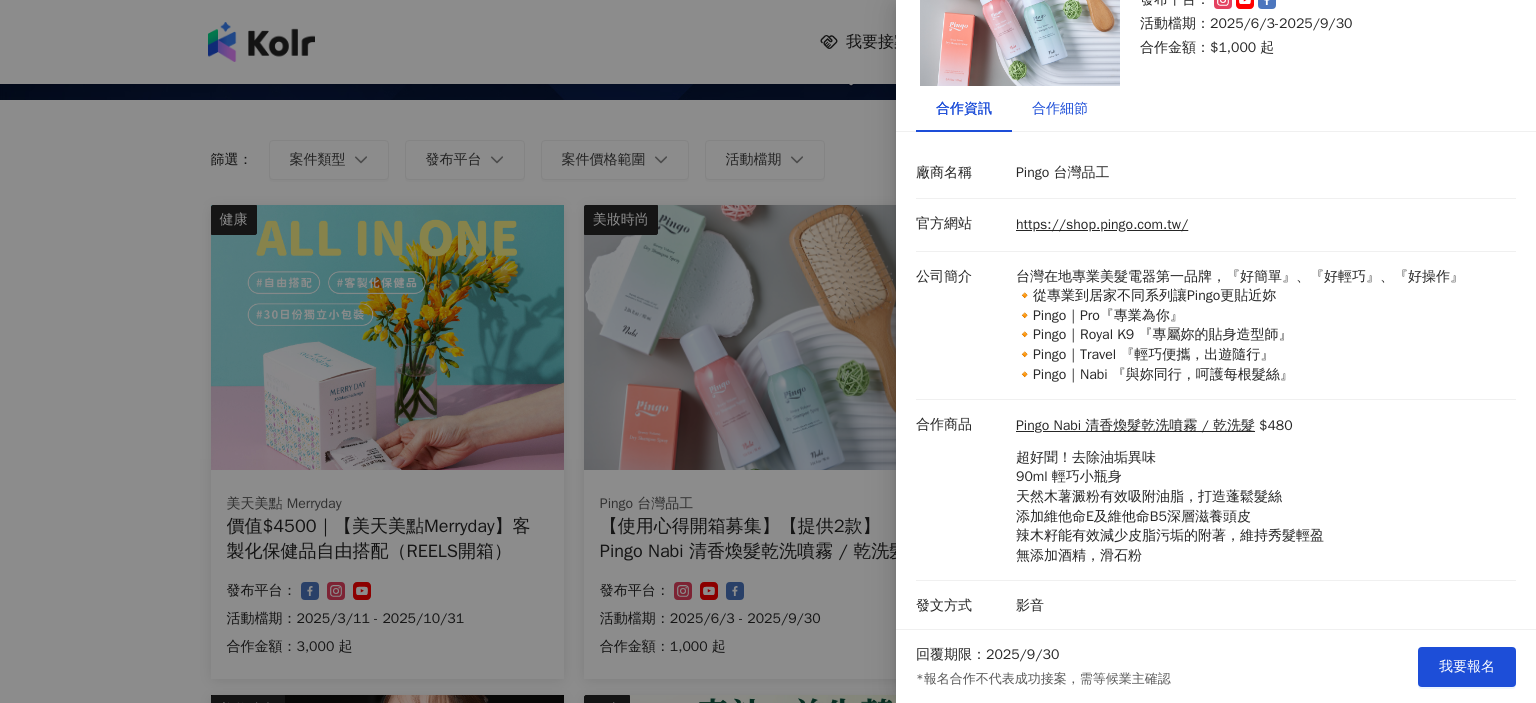 click on "合作細節" at bounding box center (1060, 109) 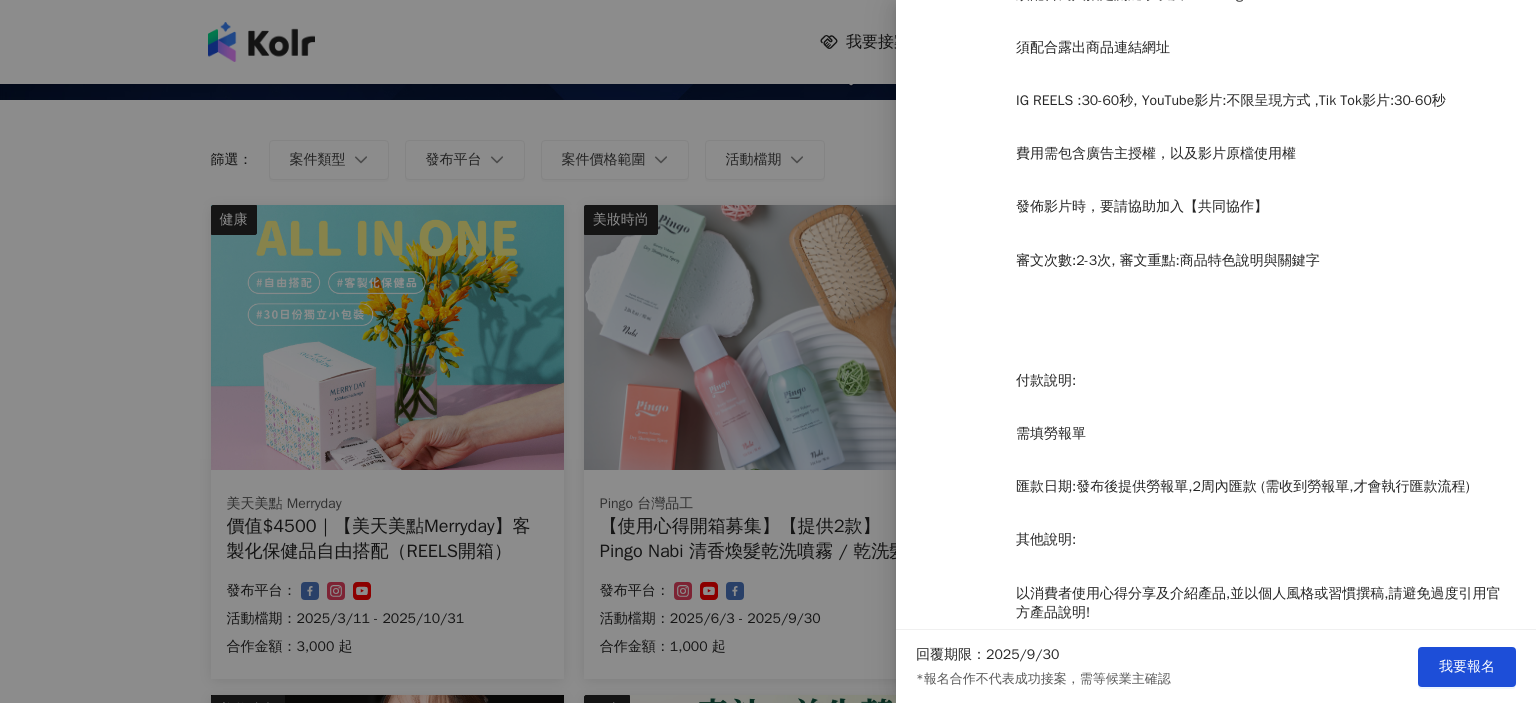 scroll, scrollTop: 1611, scrollLeft: 0, axis: vertical 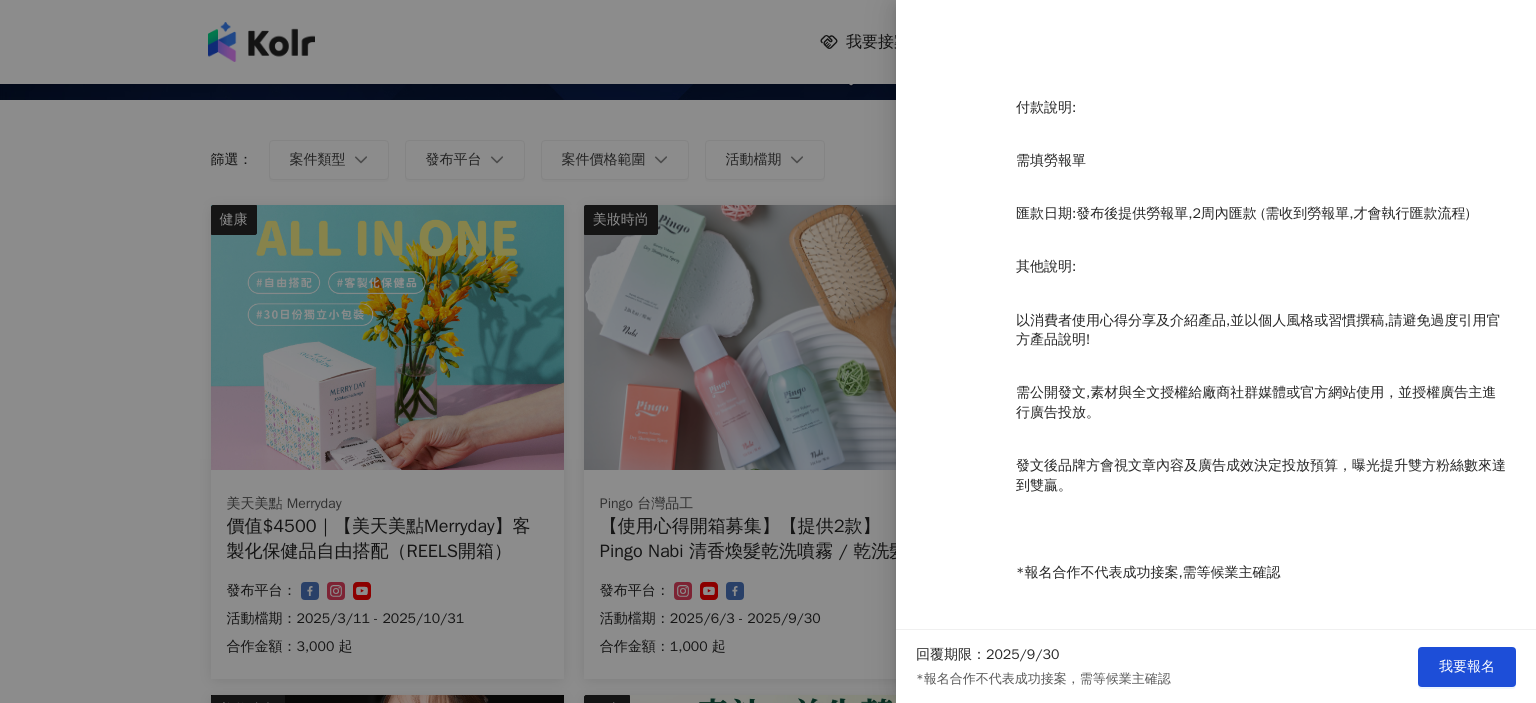 click at bounding box center [768, 351] 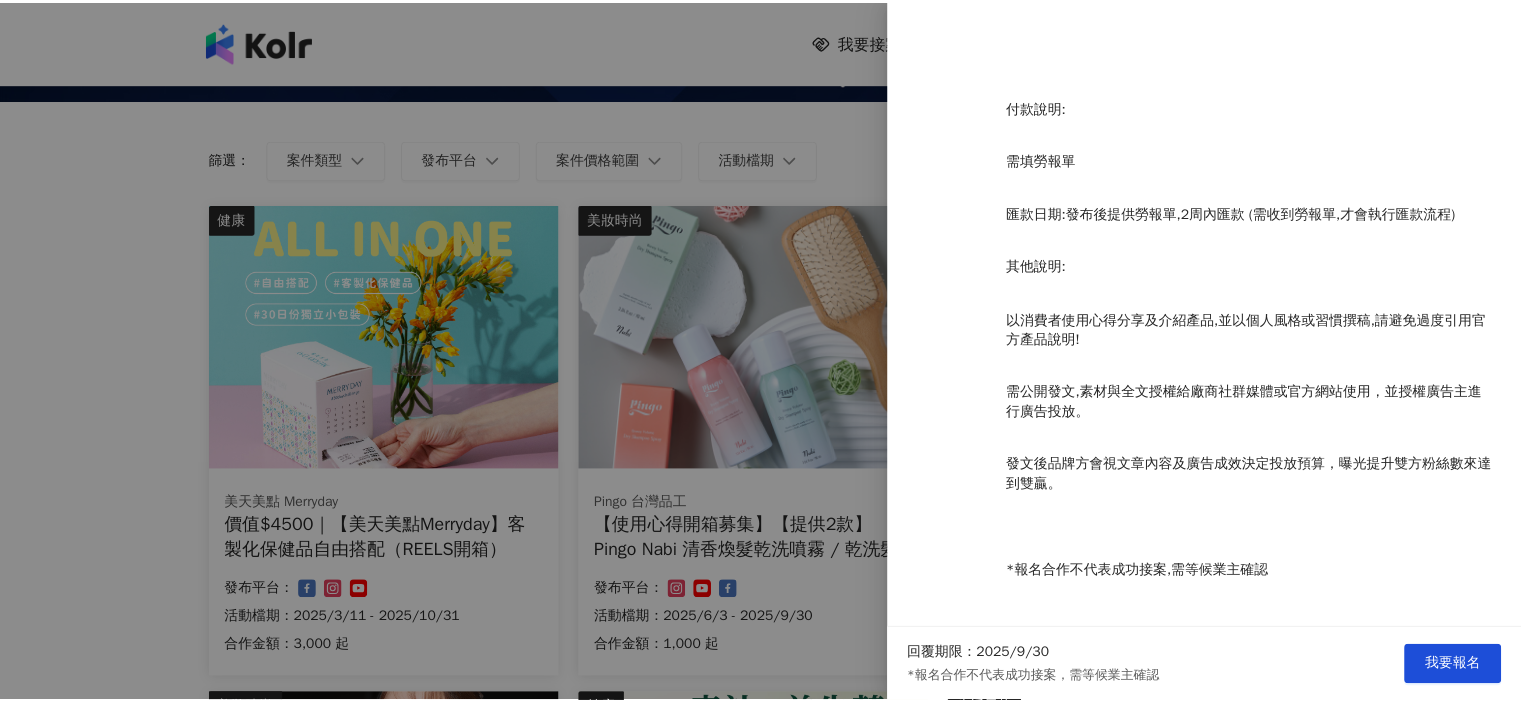 scroll, scrollTop: 0, scrollLeft: 0, axis: both 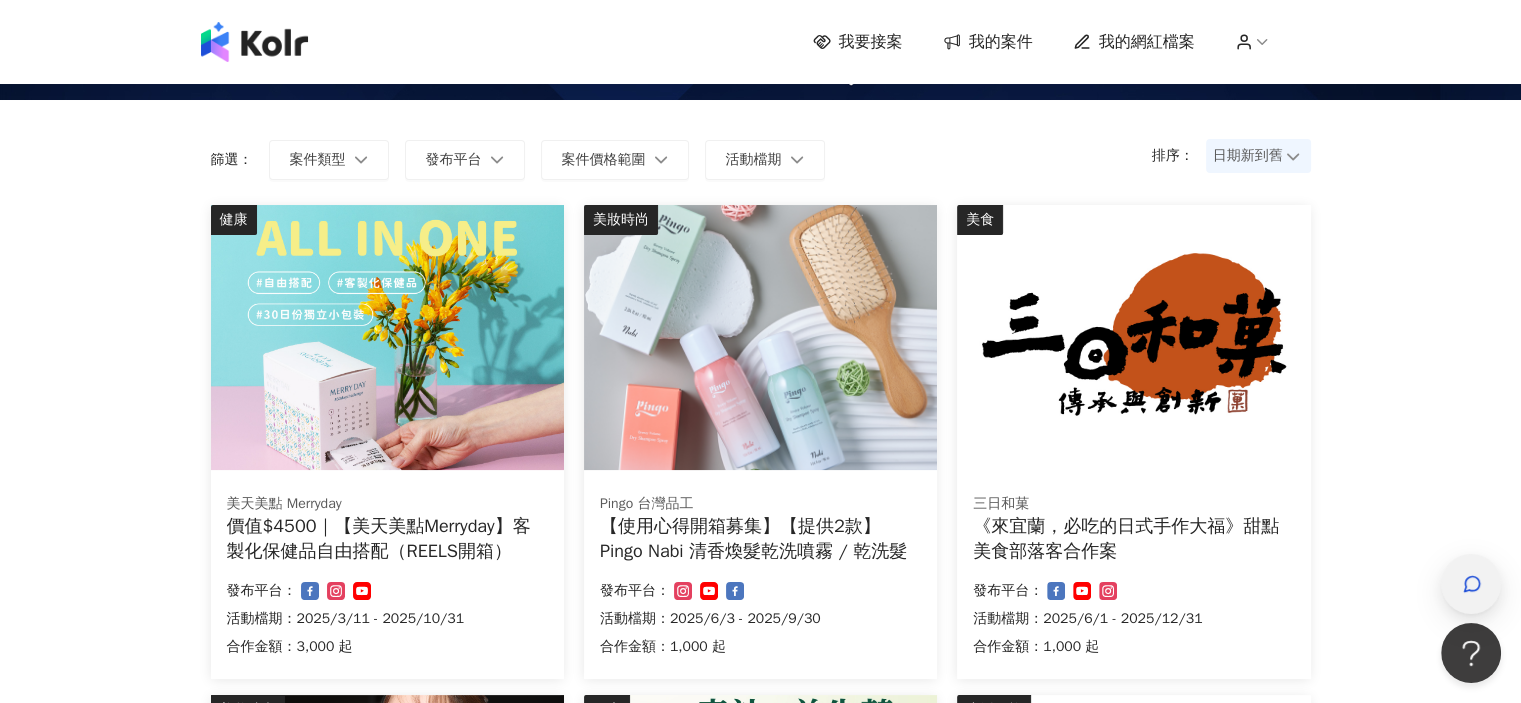 click at bounding box center (1472, 583) 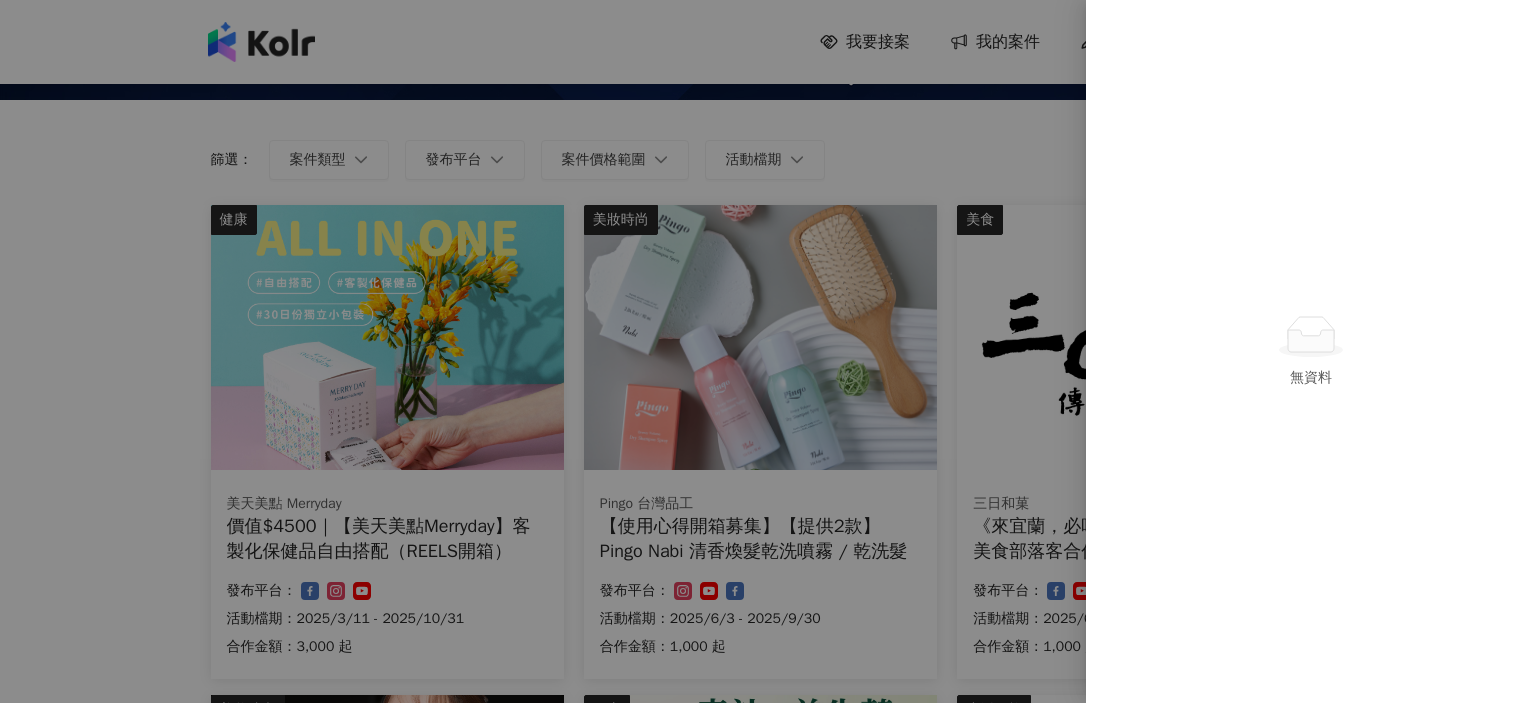 click at bounding box center [768, 351] 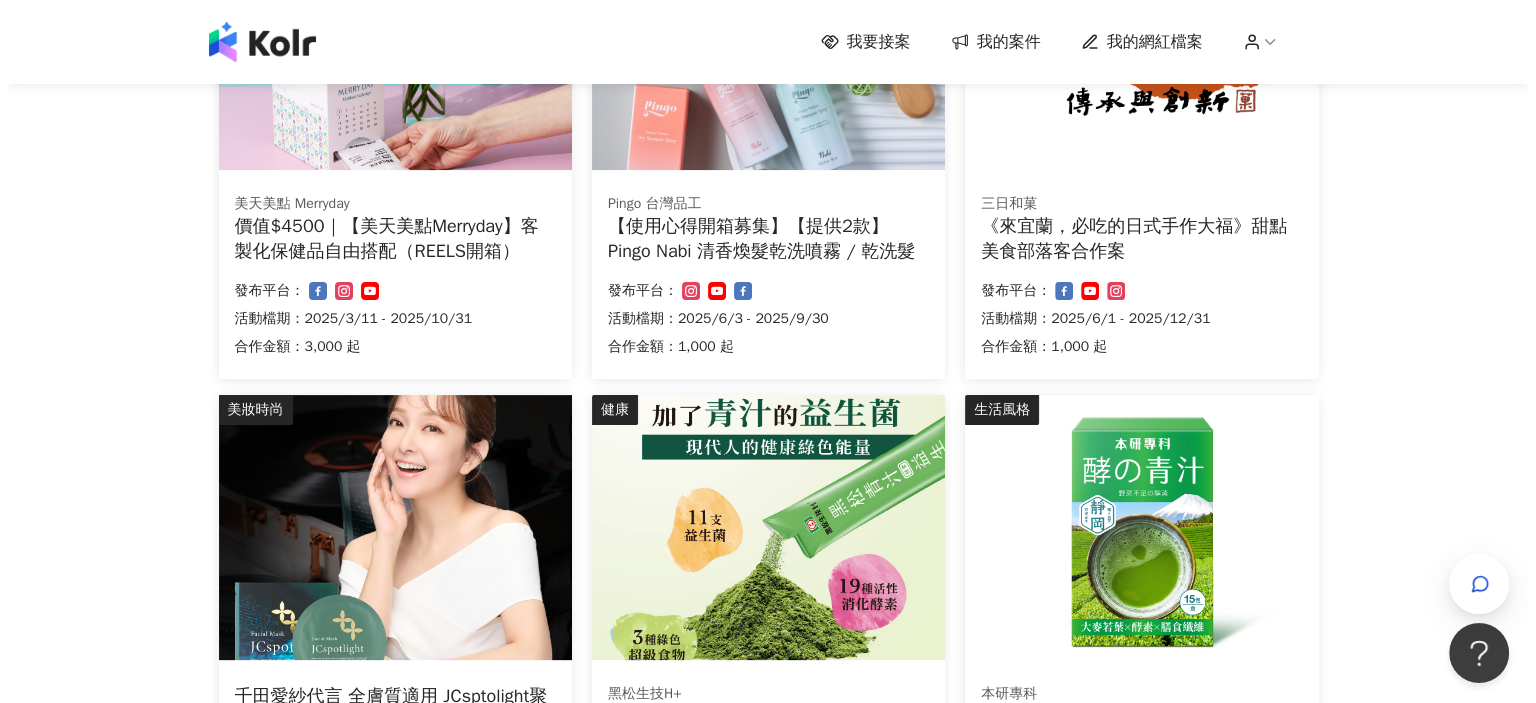 scroll, scrollTop: 100, scrollLeft: 0, axis: vertical 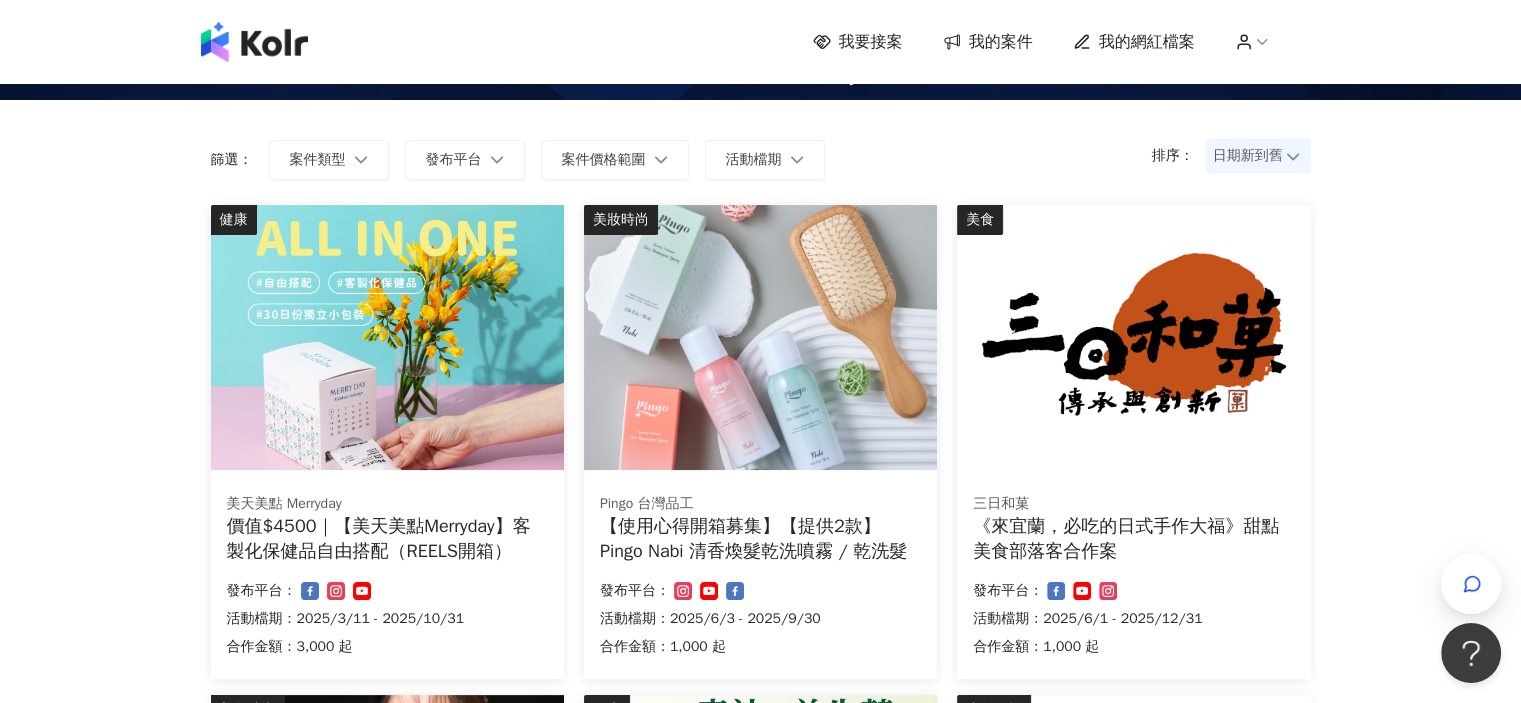 click at bounding box center [387, 337] 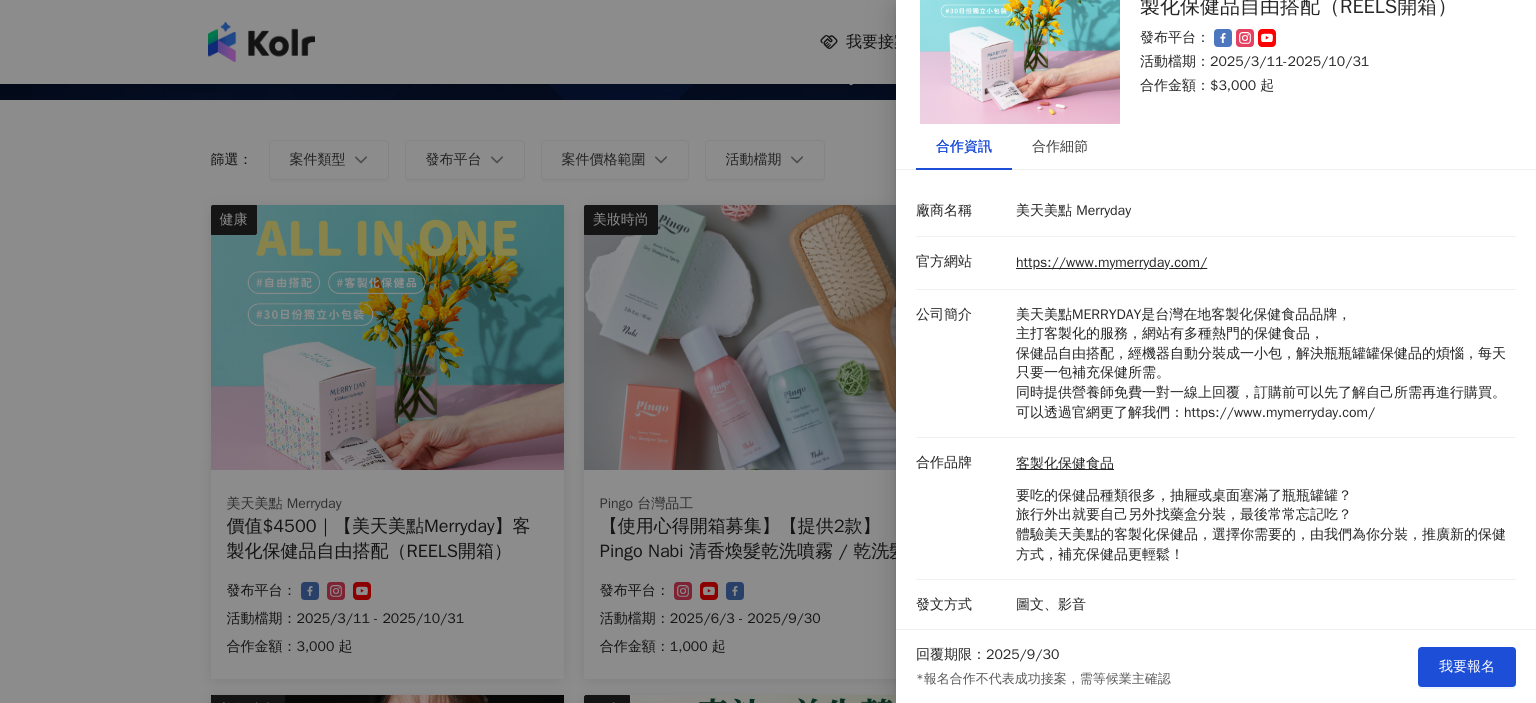 scroll, scrollTop: 119, scrollLeft: 0, axis: vertical 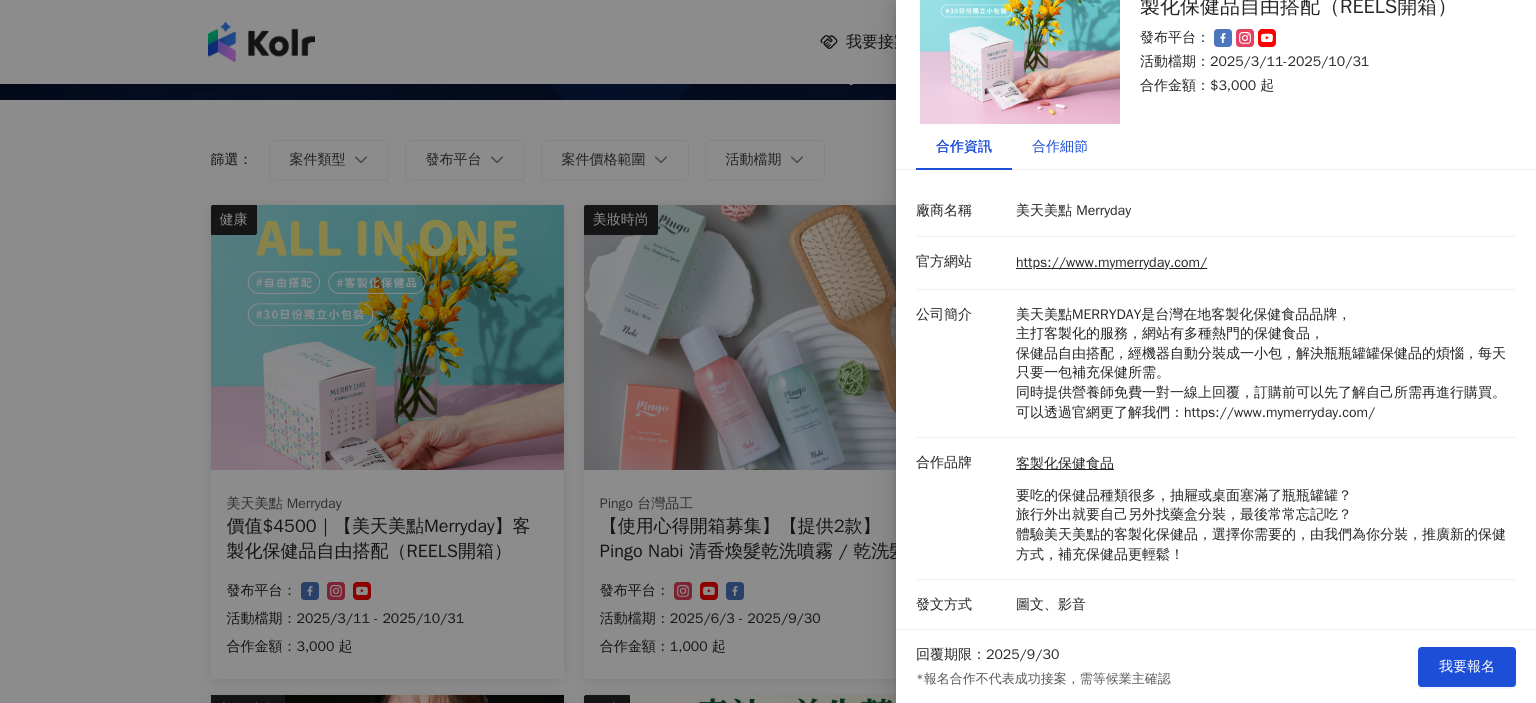 click on "合作細節" at bounding box center [1060, 147] 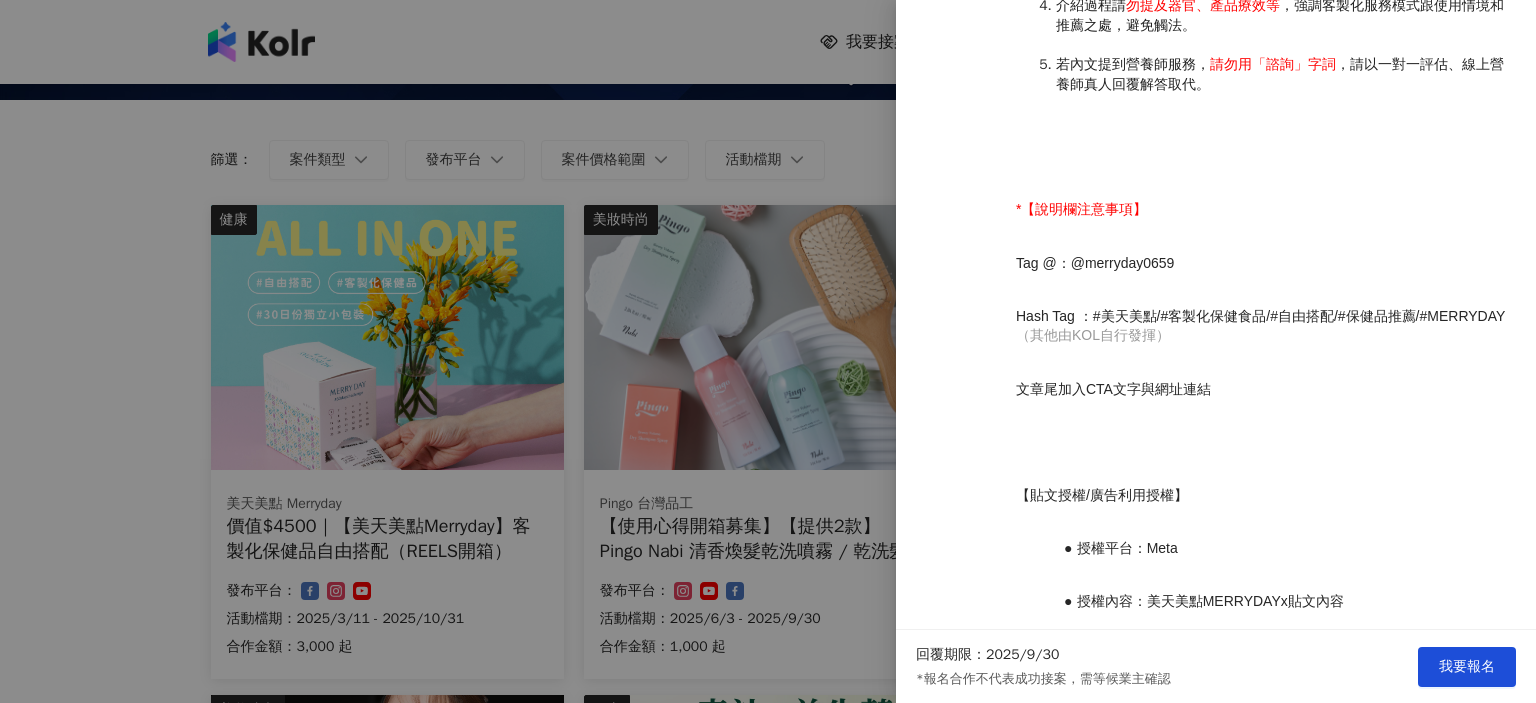 scroll, scrollTop: 2364, scrollLeft: 0, axis: vertical 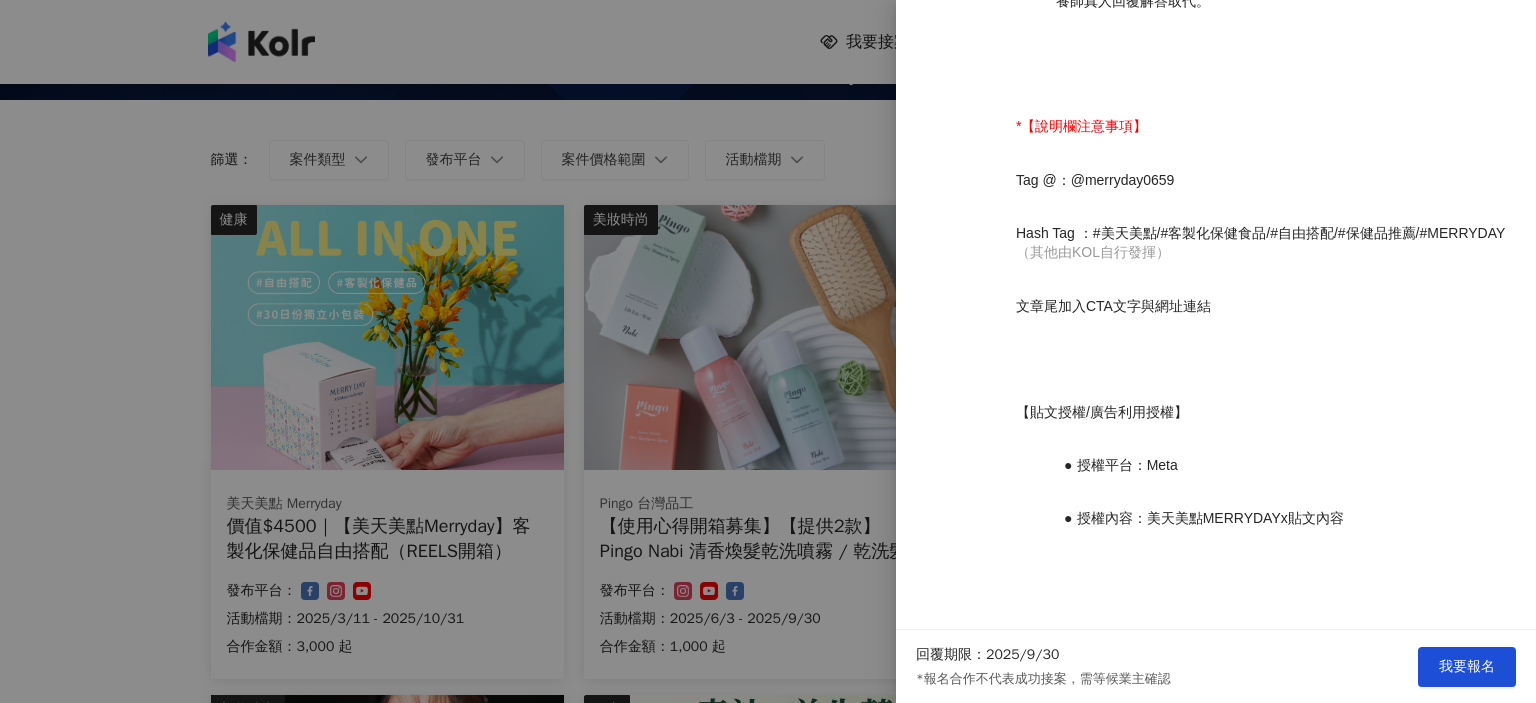 click at bounding box center [768, 351] 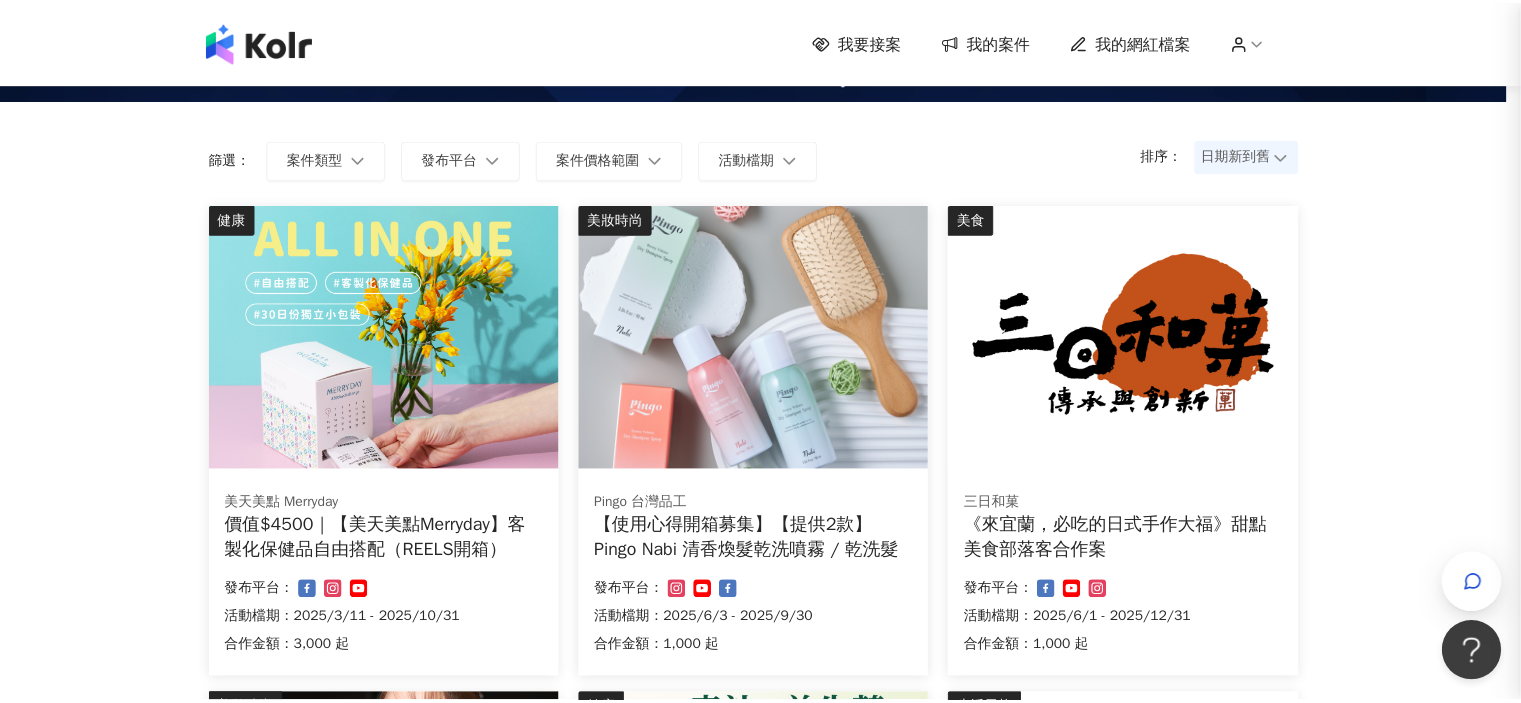 scroll, scrollTop: 0, scrollLeft: 0, axis: both 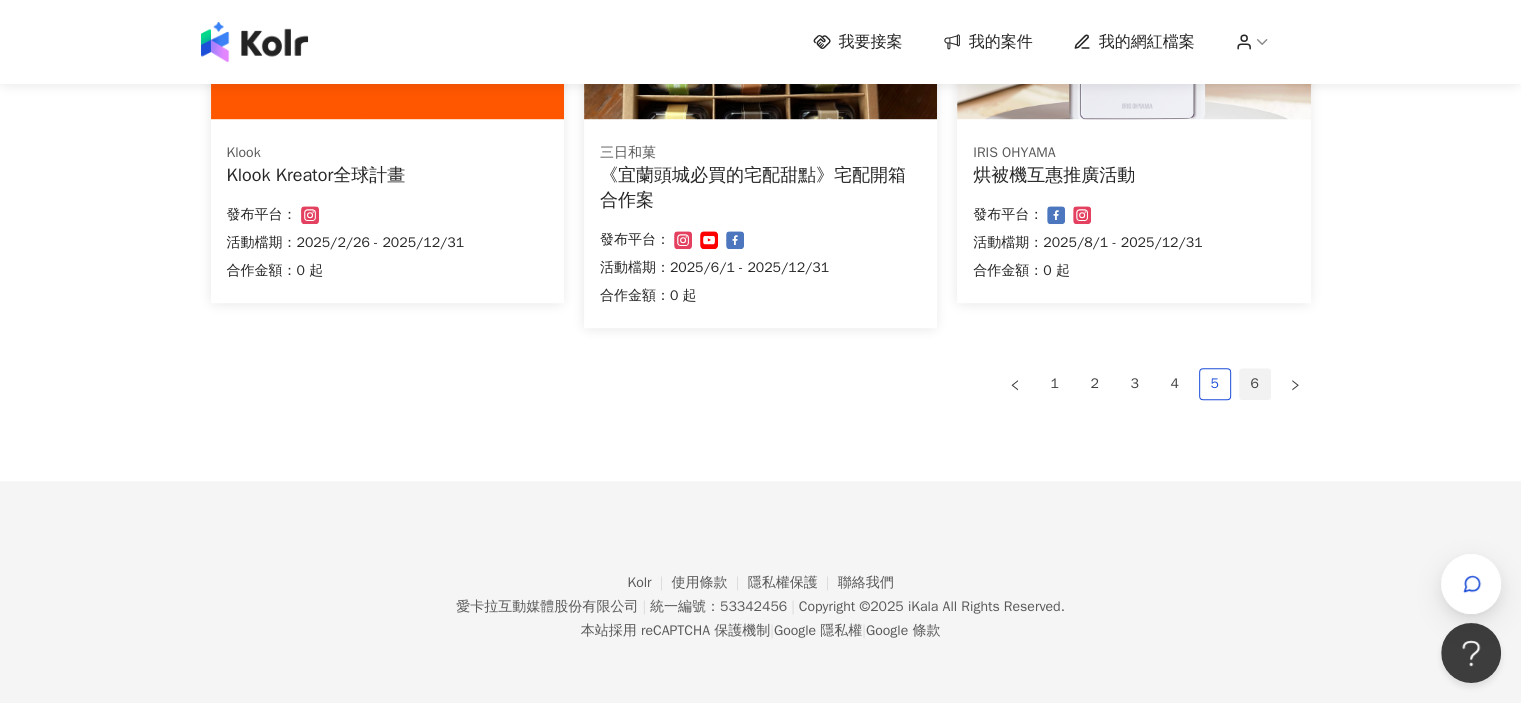 click on "6" at bounding box center (1255, 384) 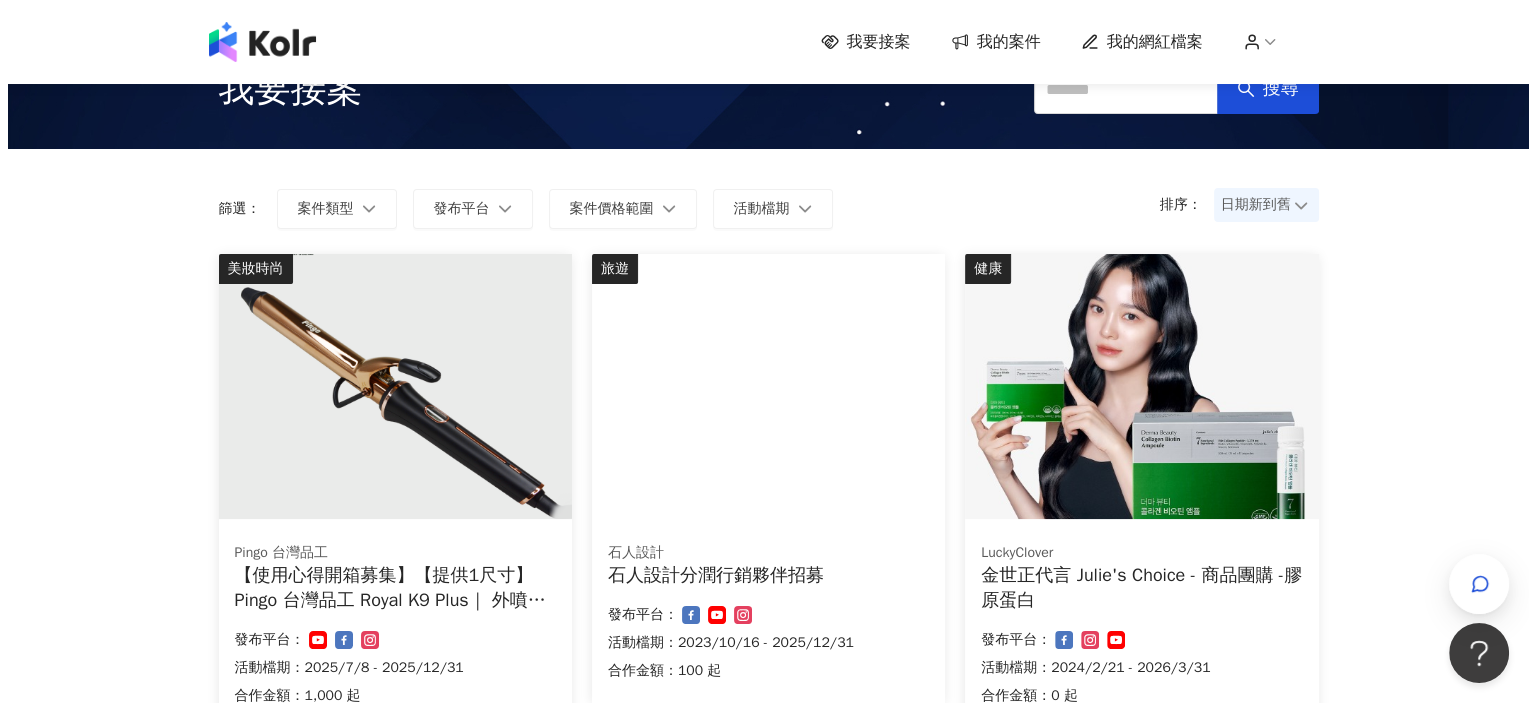 scroll, scrollTop: 0, scrollLeft: 0, axis: both 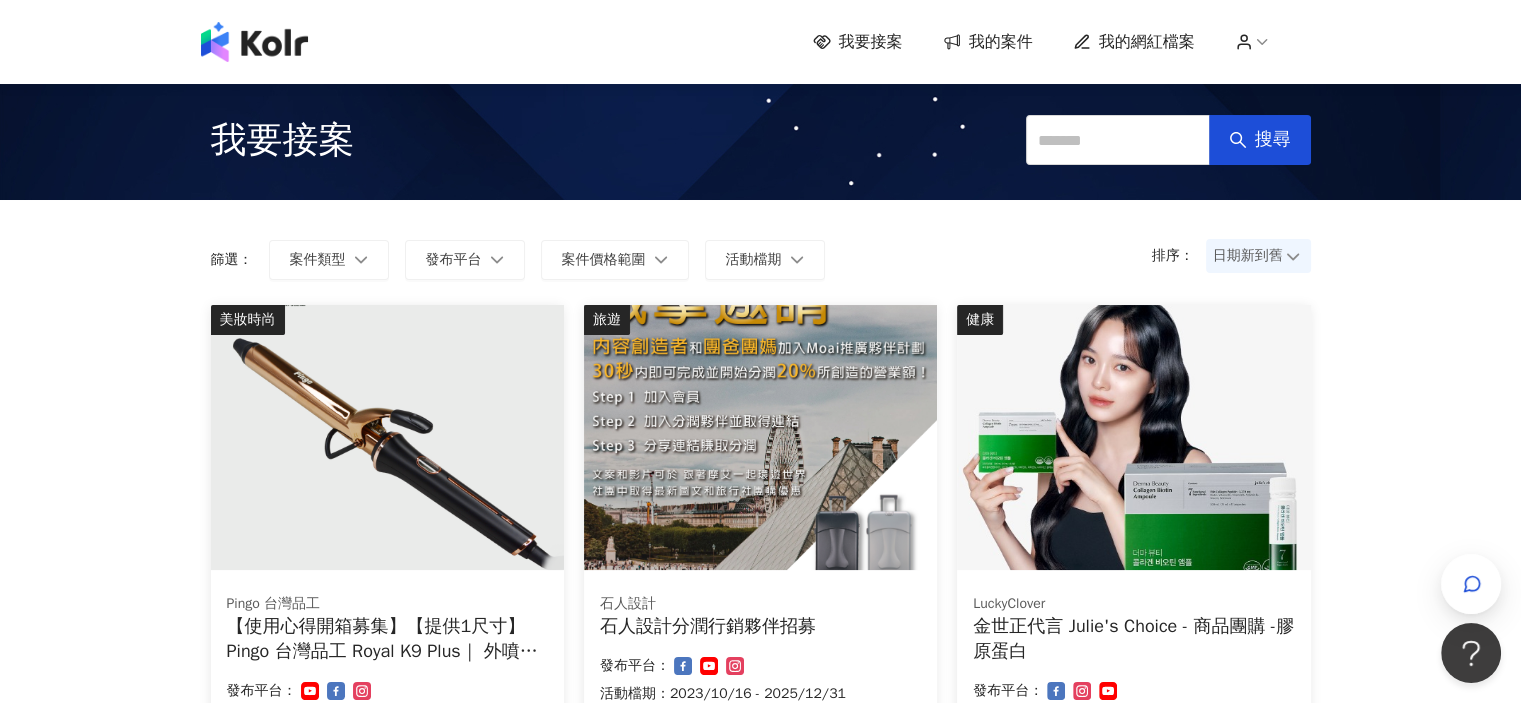 click on "我的案件" at bounding box center (1001, 42) 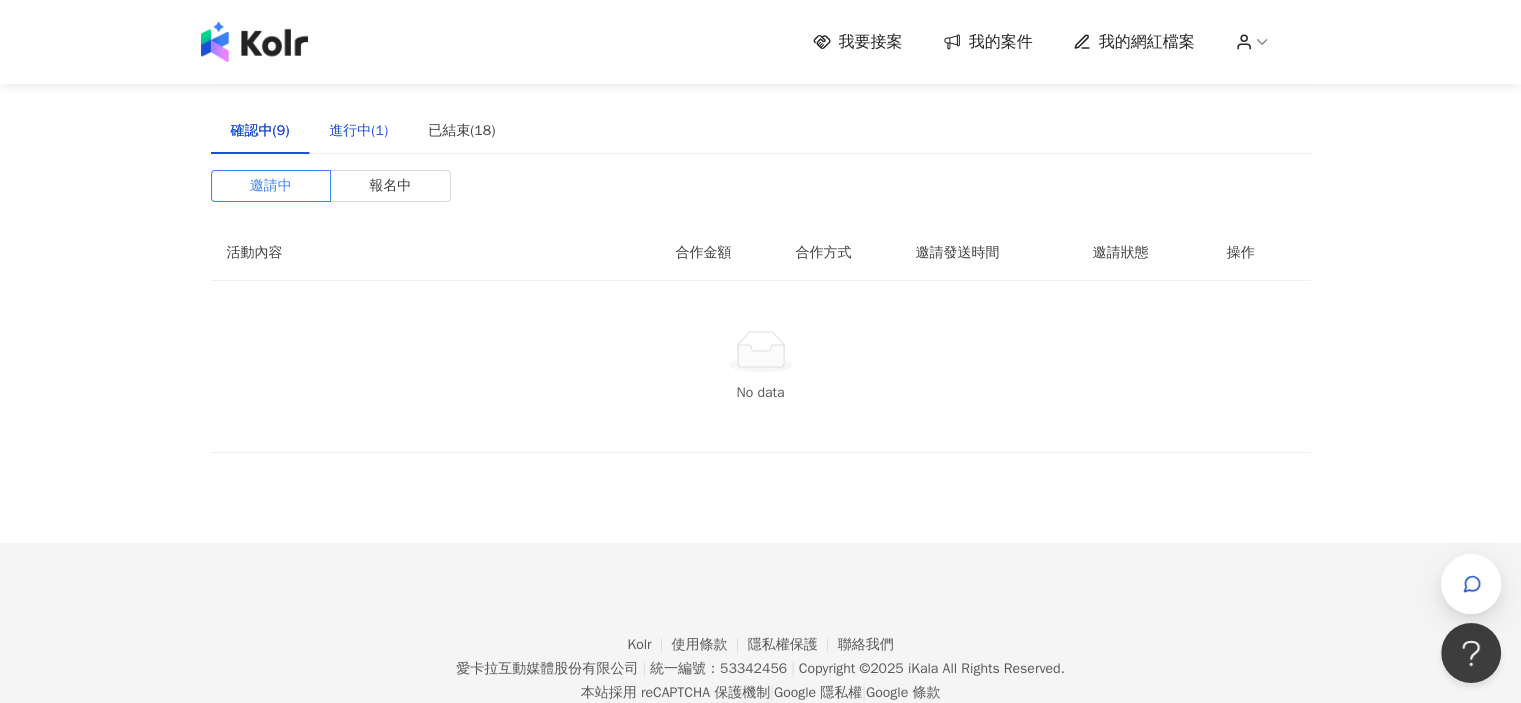 click on "進行中(1)" at bounding box center (358, 131) 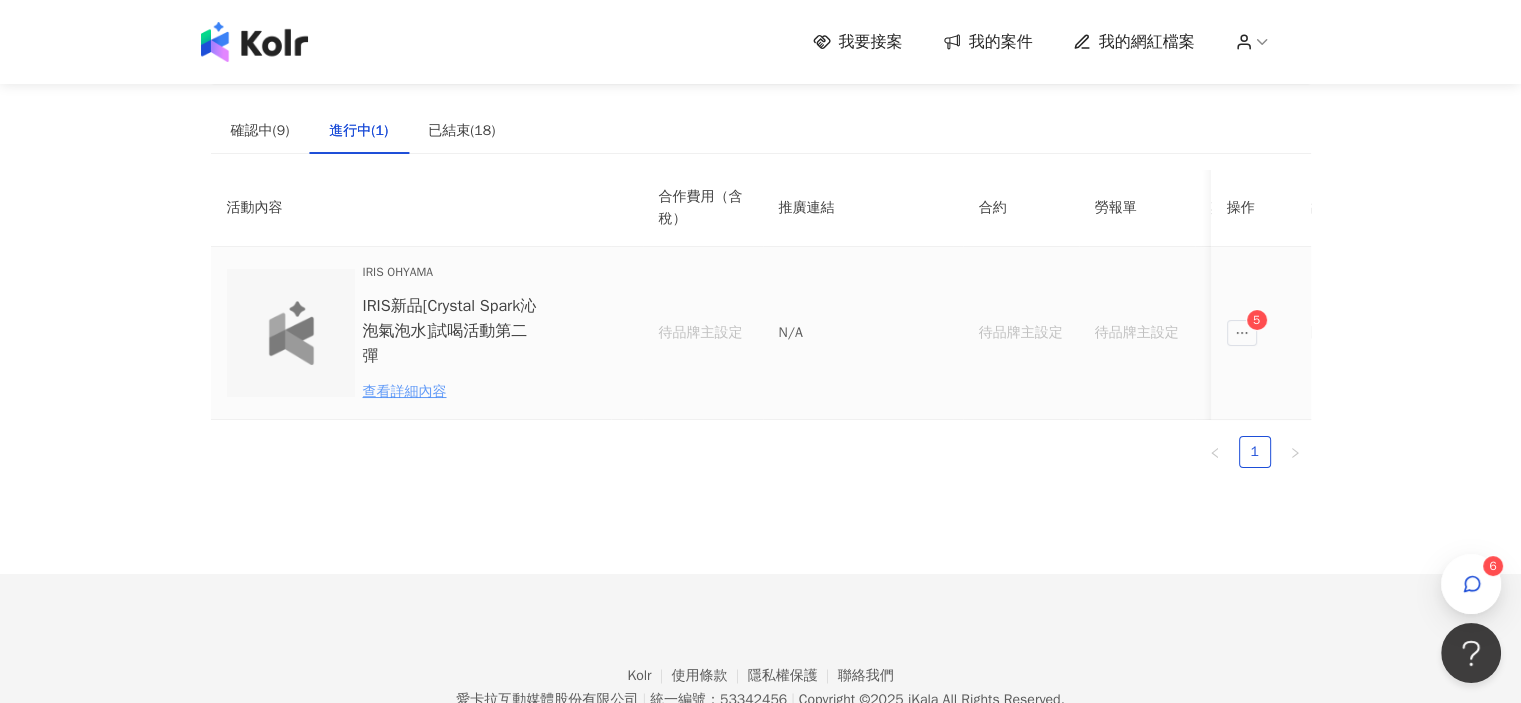 click on "查看詳細內容" at bounding box center [450, 392] 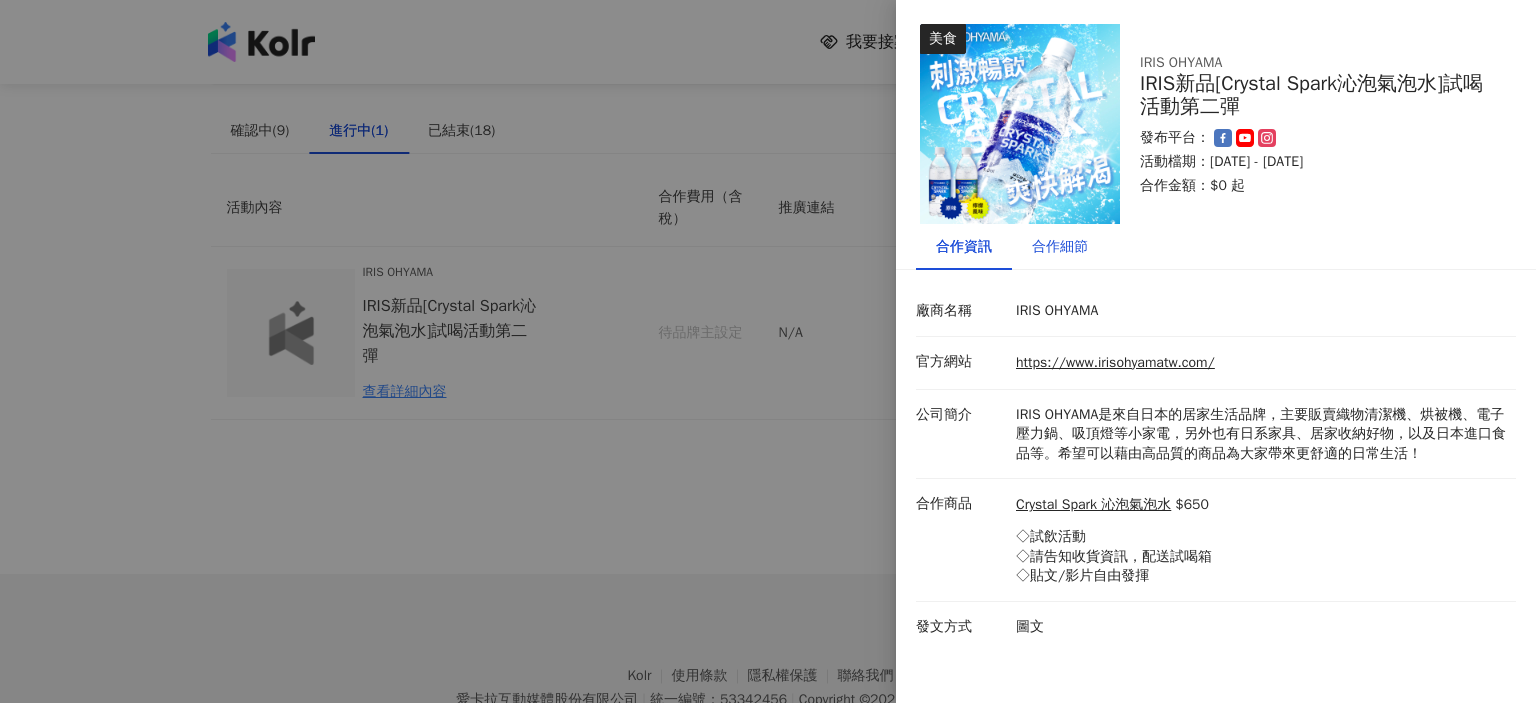 click on "合作細節" at bounding box center (1060, 247) 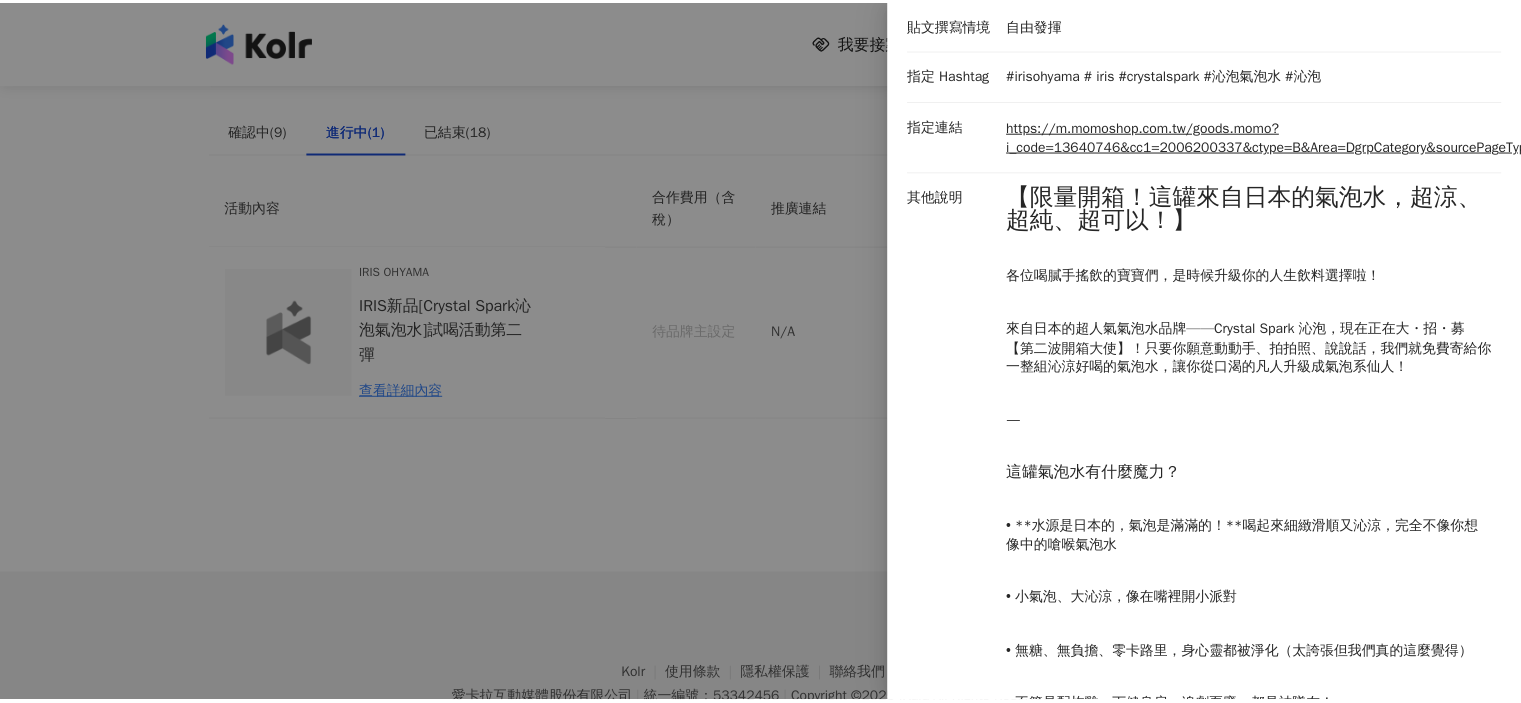 scroll, scrollTop: 0, scrollLeft: 0, axis: both 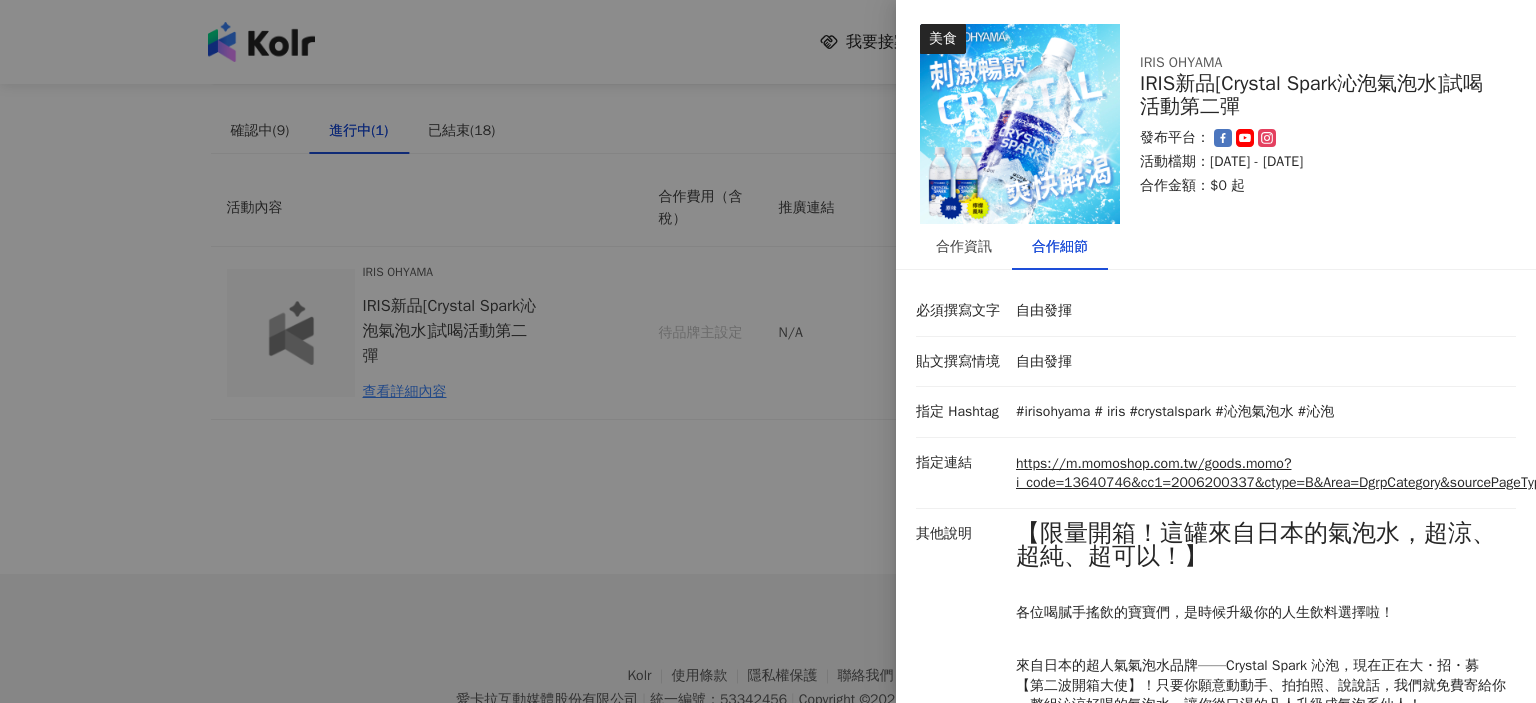 click at bounding box center [768, 351] 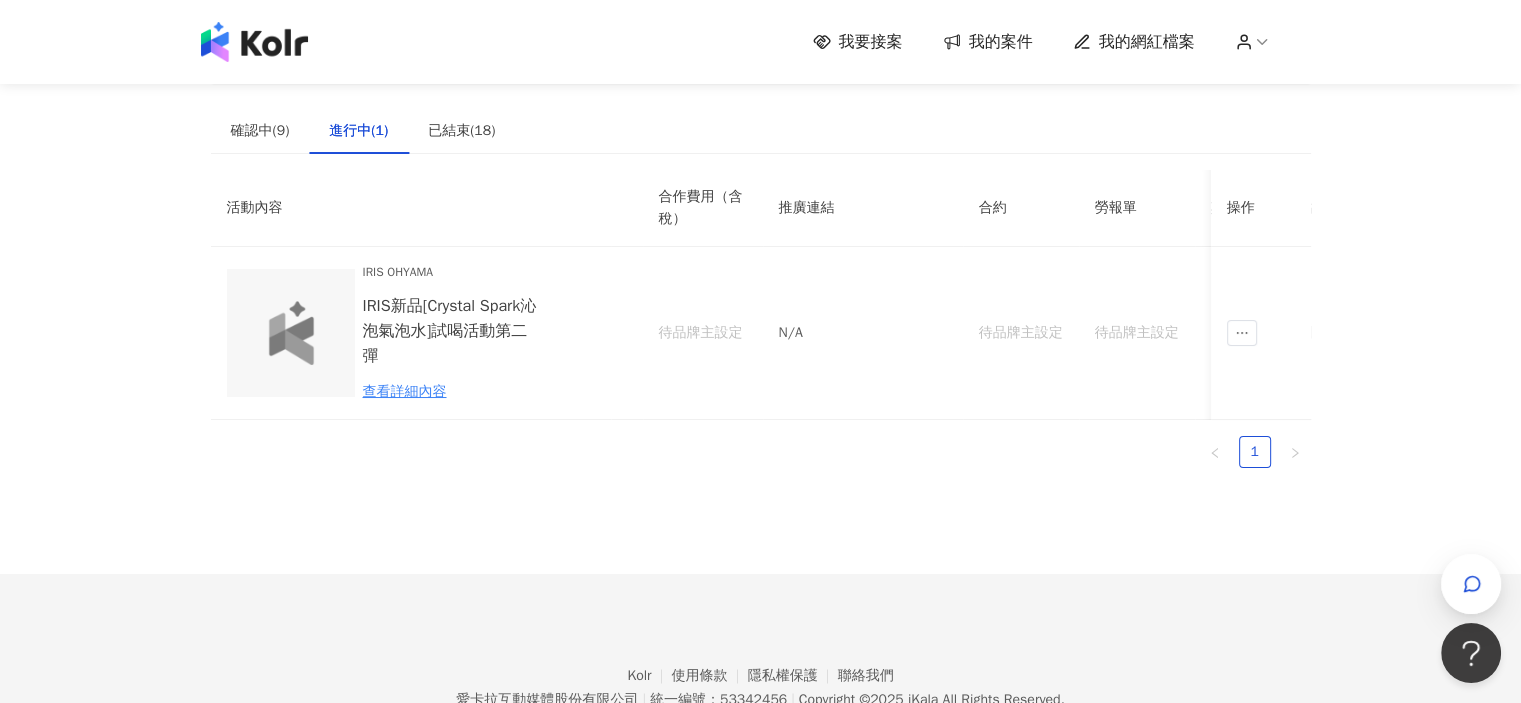 click on "建議執行流程 確認中(9) 進行中(1) 已結束(18) 邀請中 報名中 活動內容 合作金額 合作方式 邀請發送時間 邀請狀態 操作               No data 活動內容 合作費用（含稅） 推廣連結 合約 勞報單 其他附件 貼文連結 撥款金額 撥款狀態 操作                       IRIS OHYAMA IRIS新品[Crystal Spark沁泡氣泡水]試喝活動第二彈 查看詳細內容 待品牌主設定 N/A 待品牌主設定 待品牌主設定 回報貼文 - 待品牌主設定 1" at bounding box center (761, 287) 